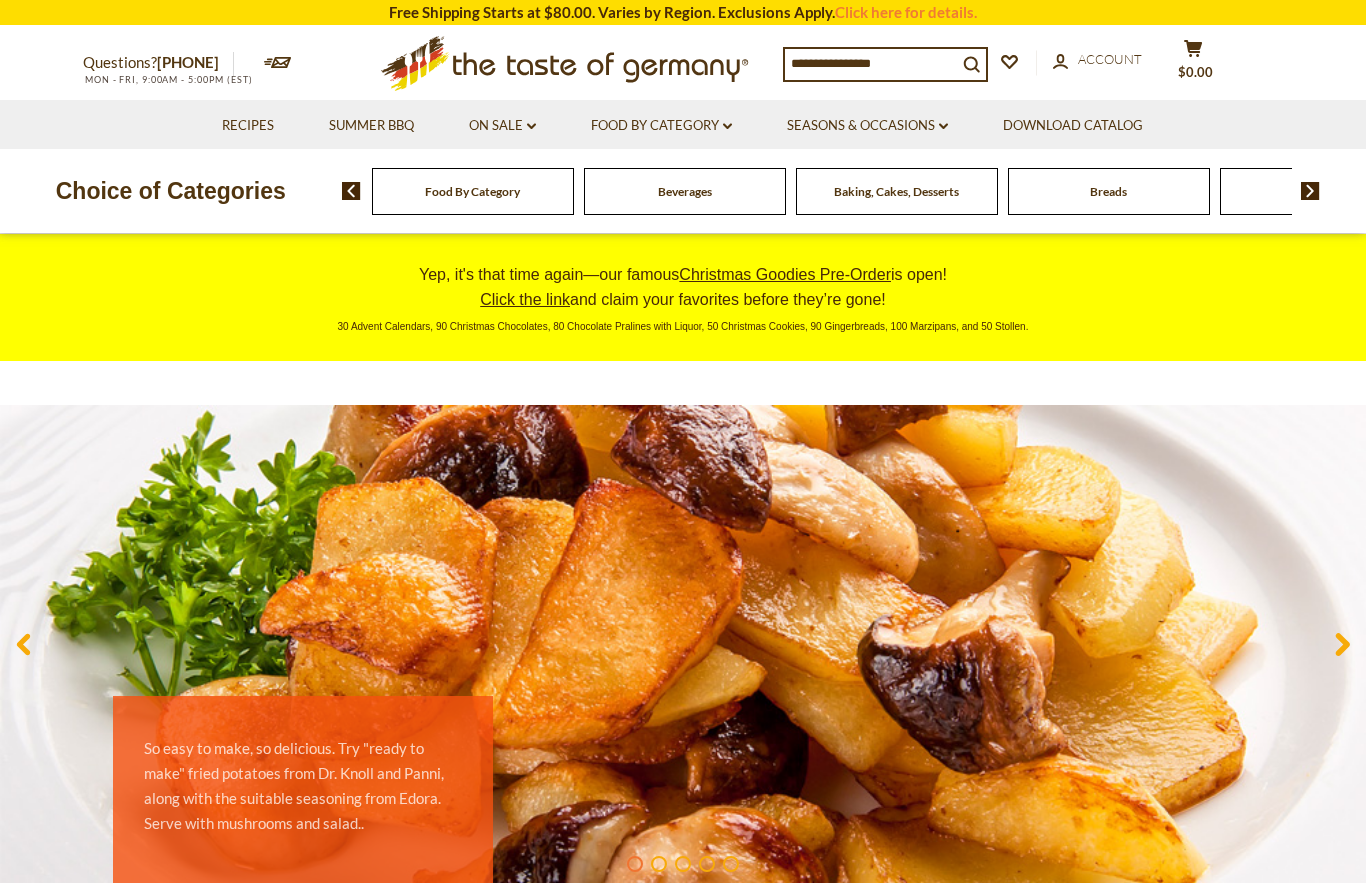 scroll, scrollTop: 0, scrollLeft: 0, axis: both 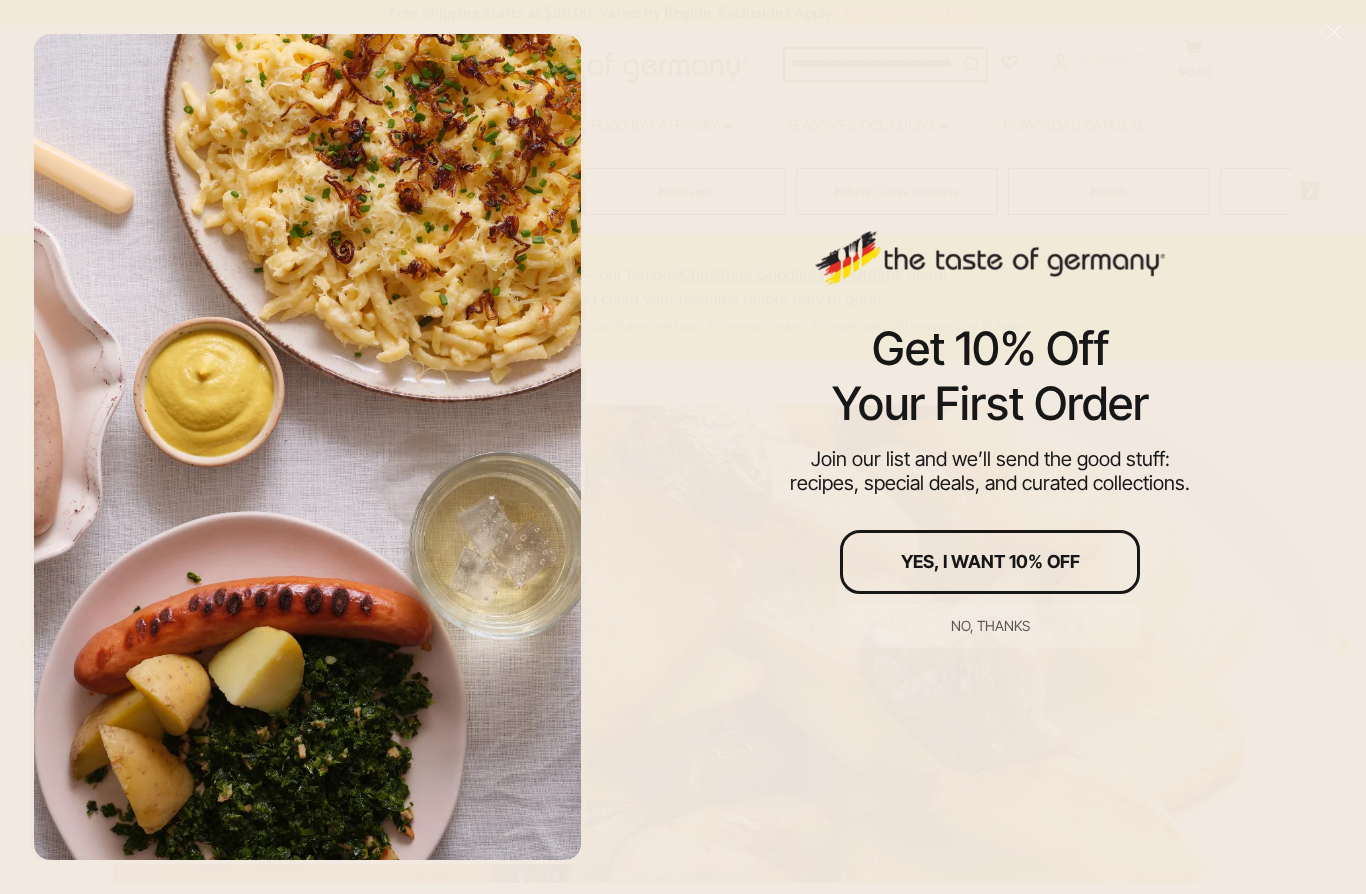 click on "No, thanks" at bounding box center [990, 626] 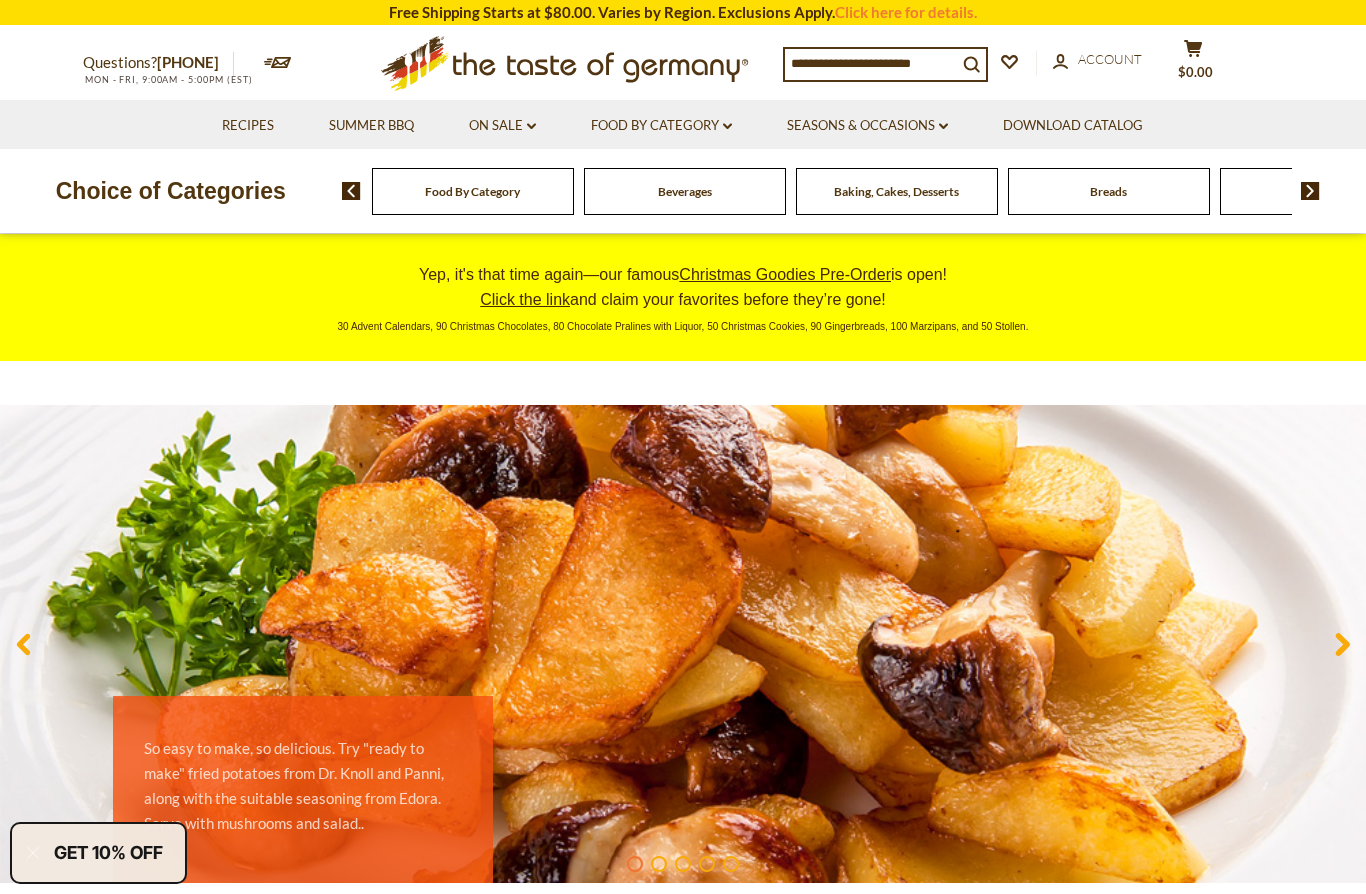 click on "Beverages" at bounding box center [685, 191] 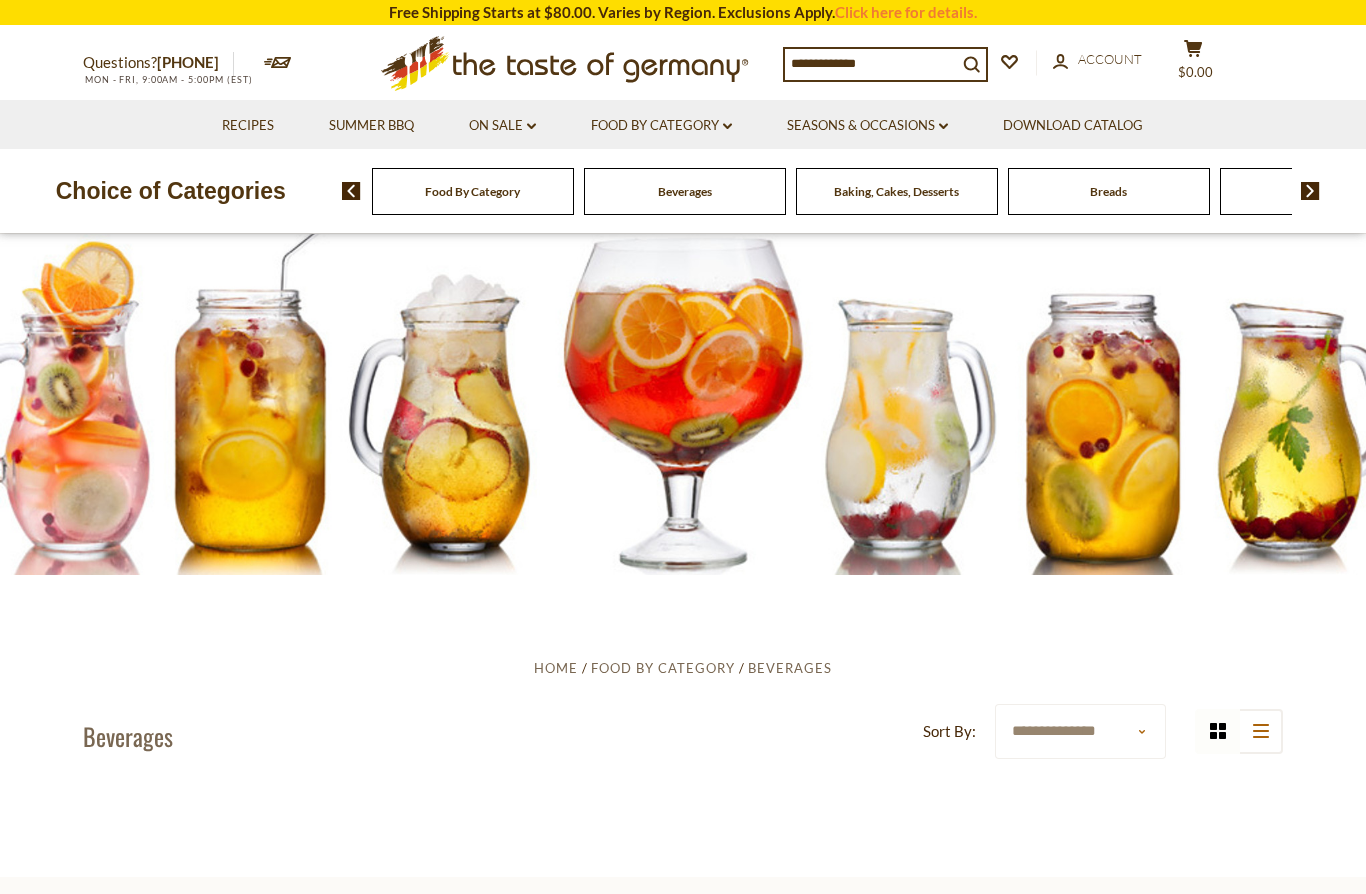 scroll, scrollTop: 0, scrollLeft: 0, axis: both 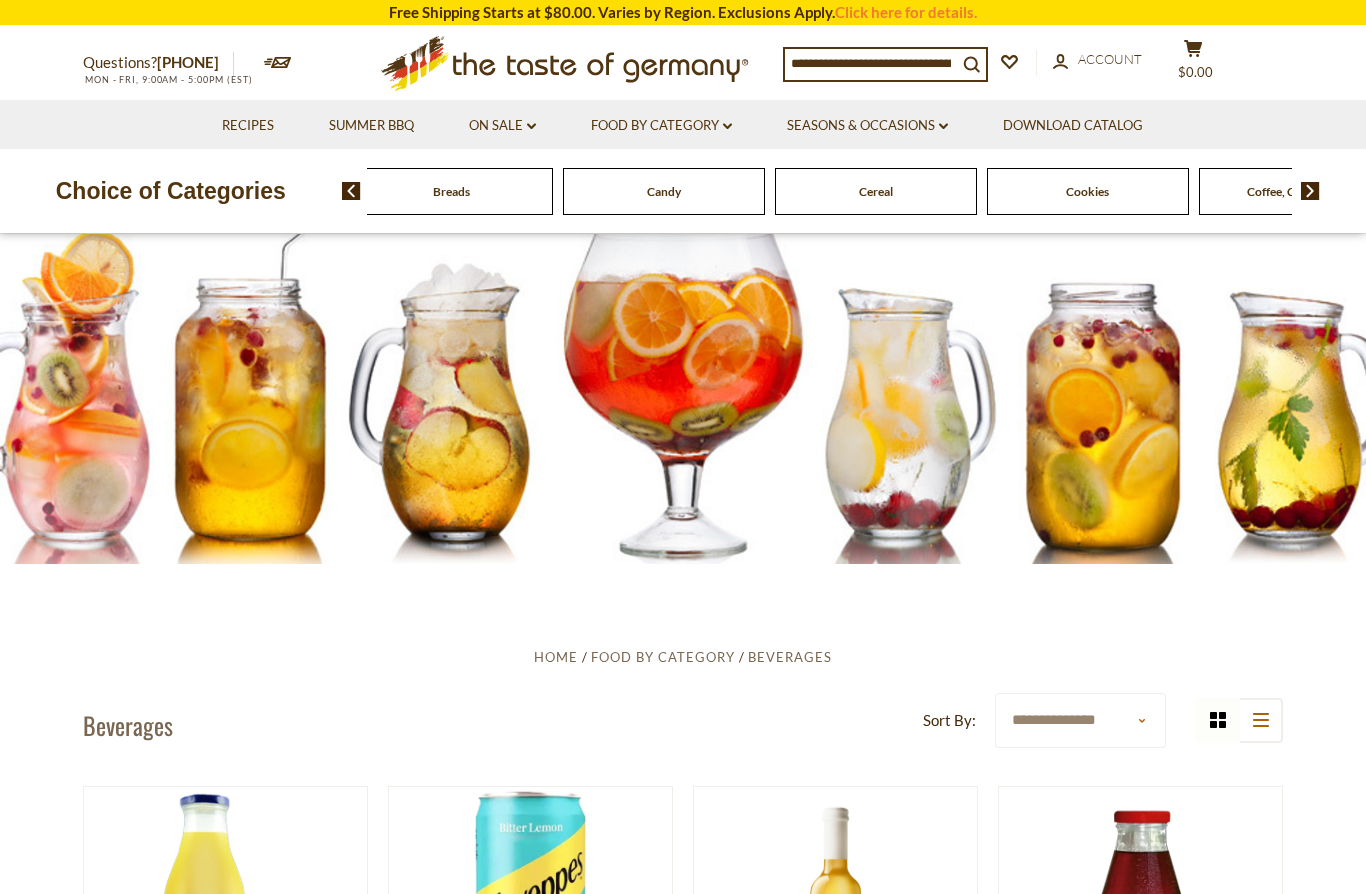 click on "Baking, Cakes, Desserts" at bounding box center (-184, 191) 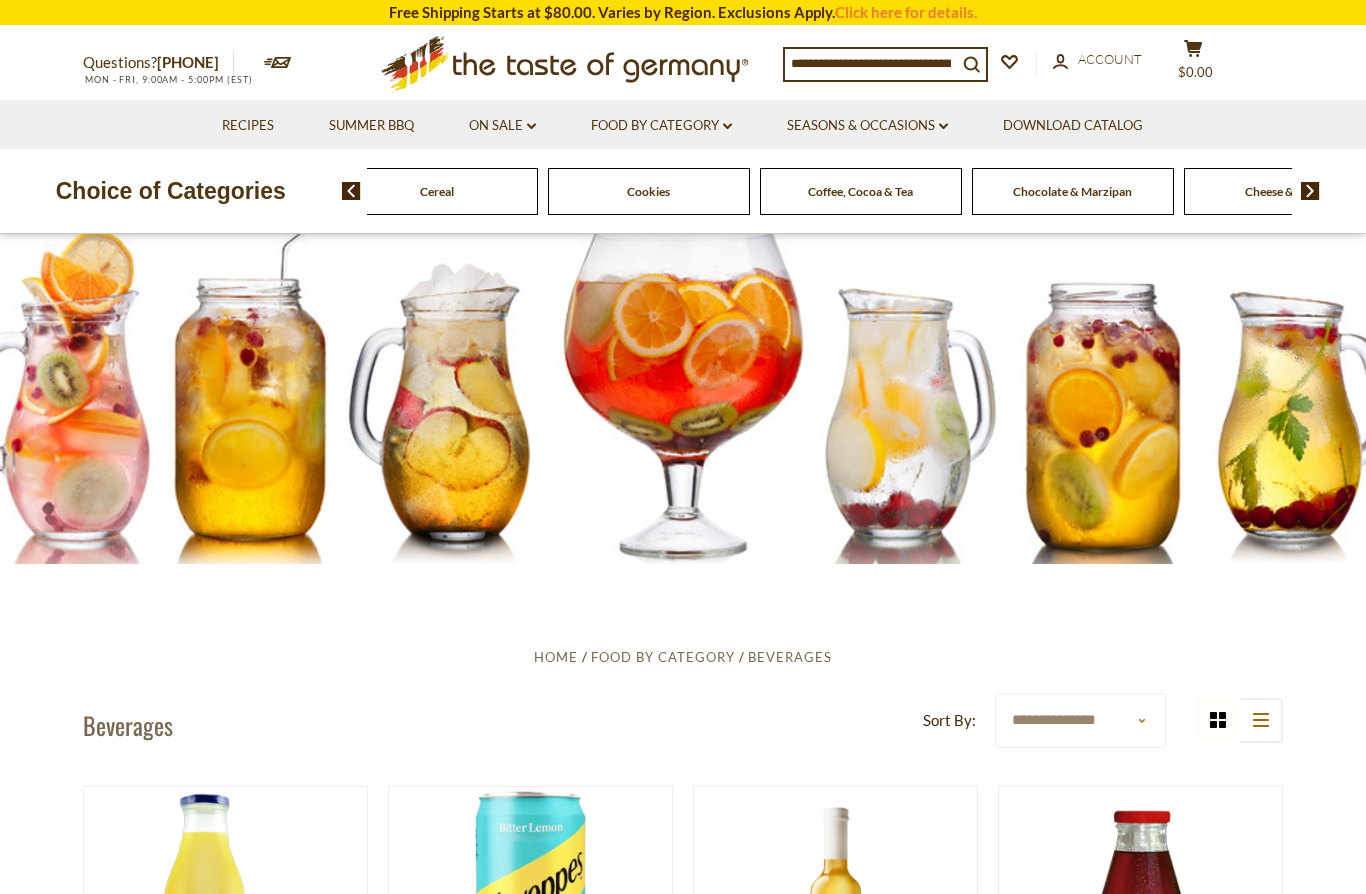 click on "Candy" at bounding box center [-623, 191] 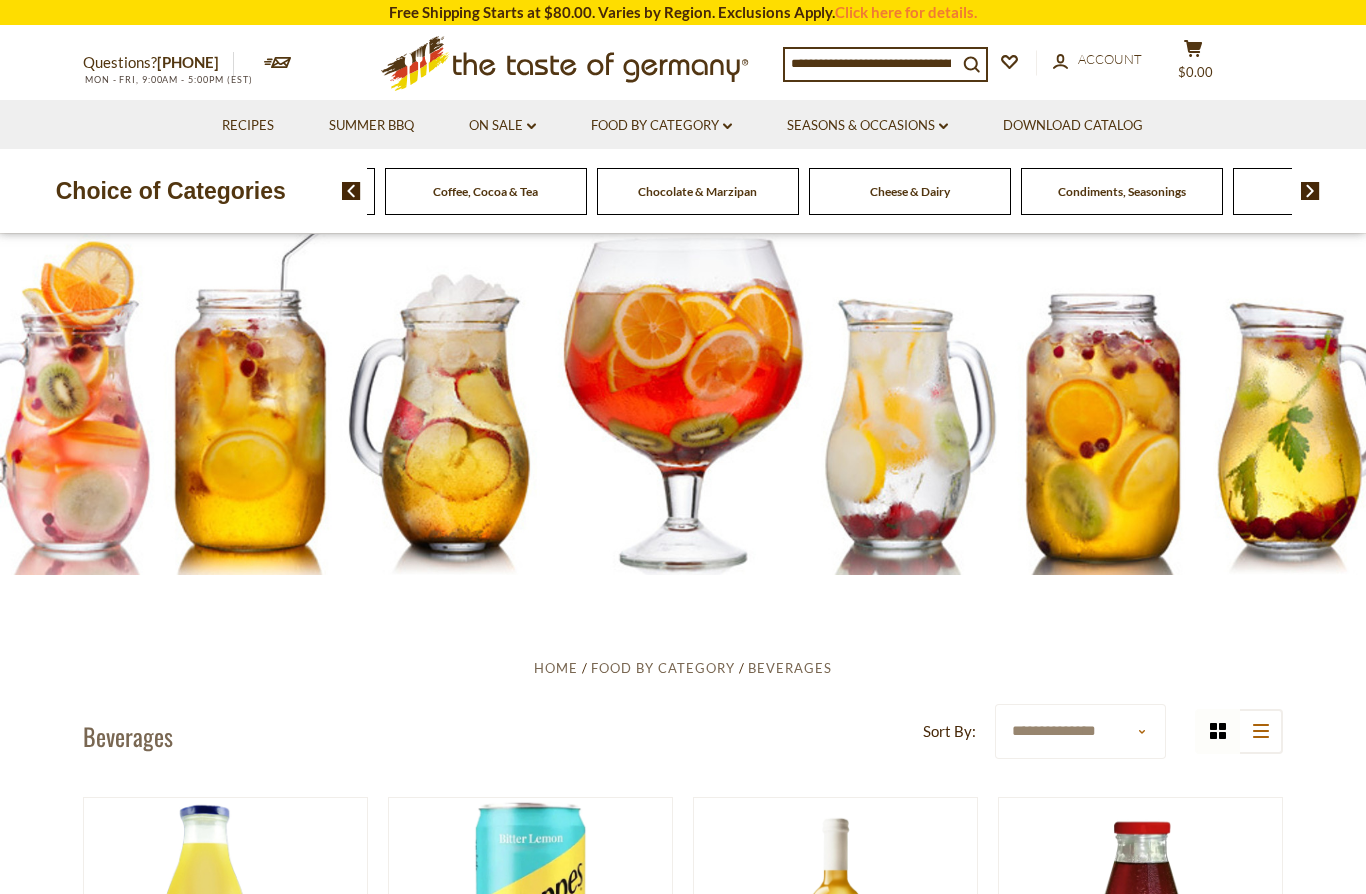 scroll, scrollTop: 0, scrollLeft: 1875, axis: horizontal 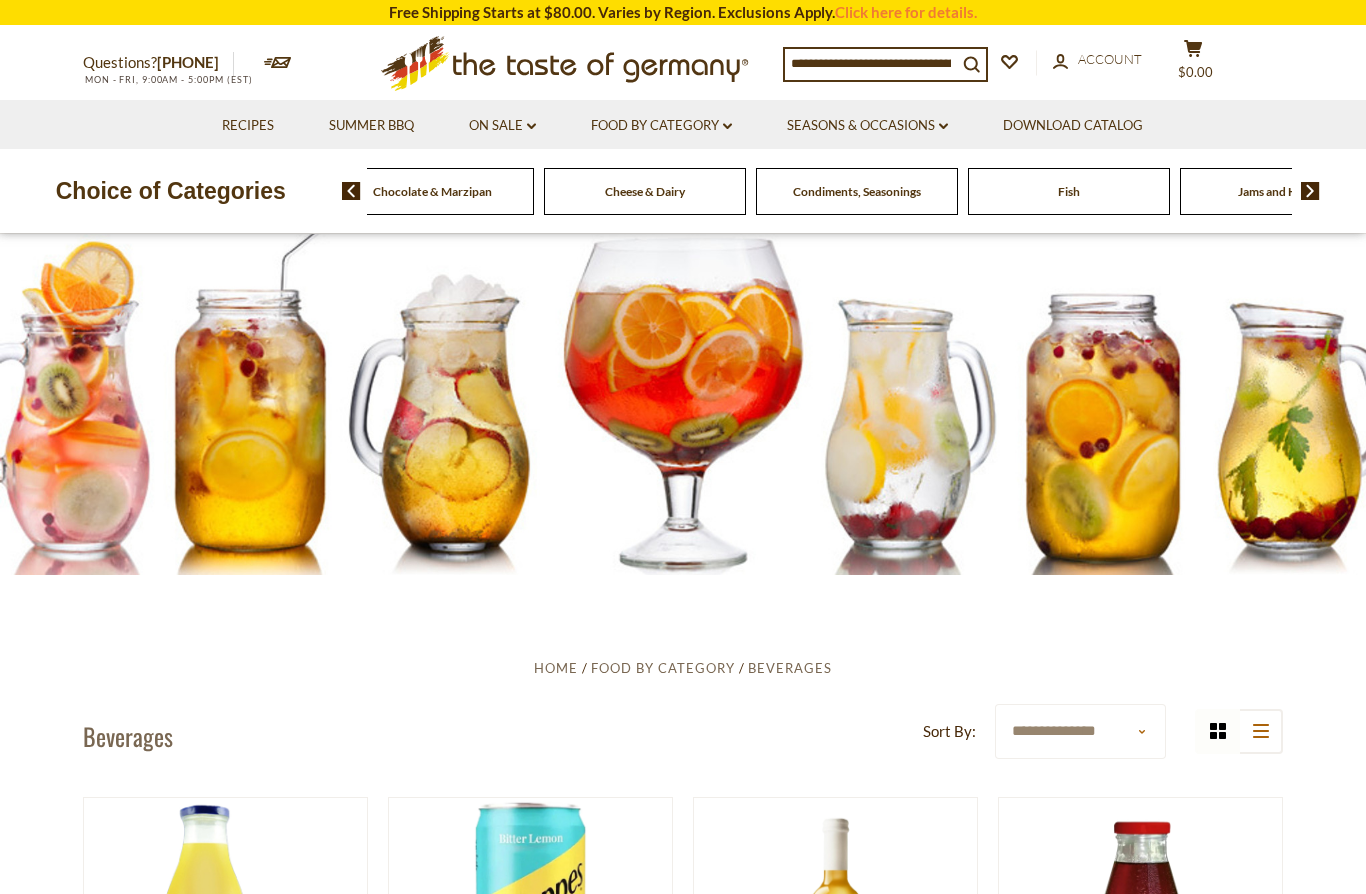 click at bounding box center [1310, 191] 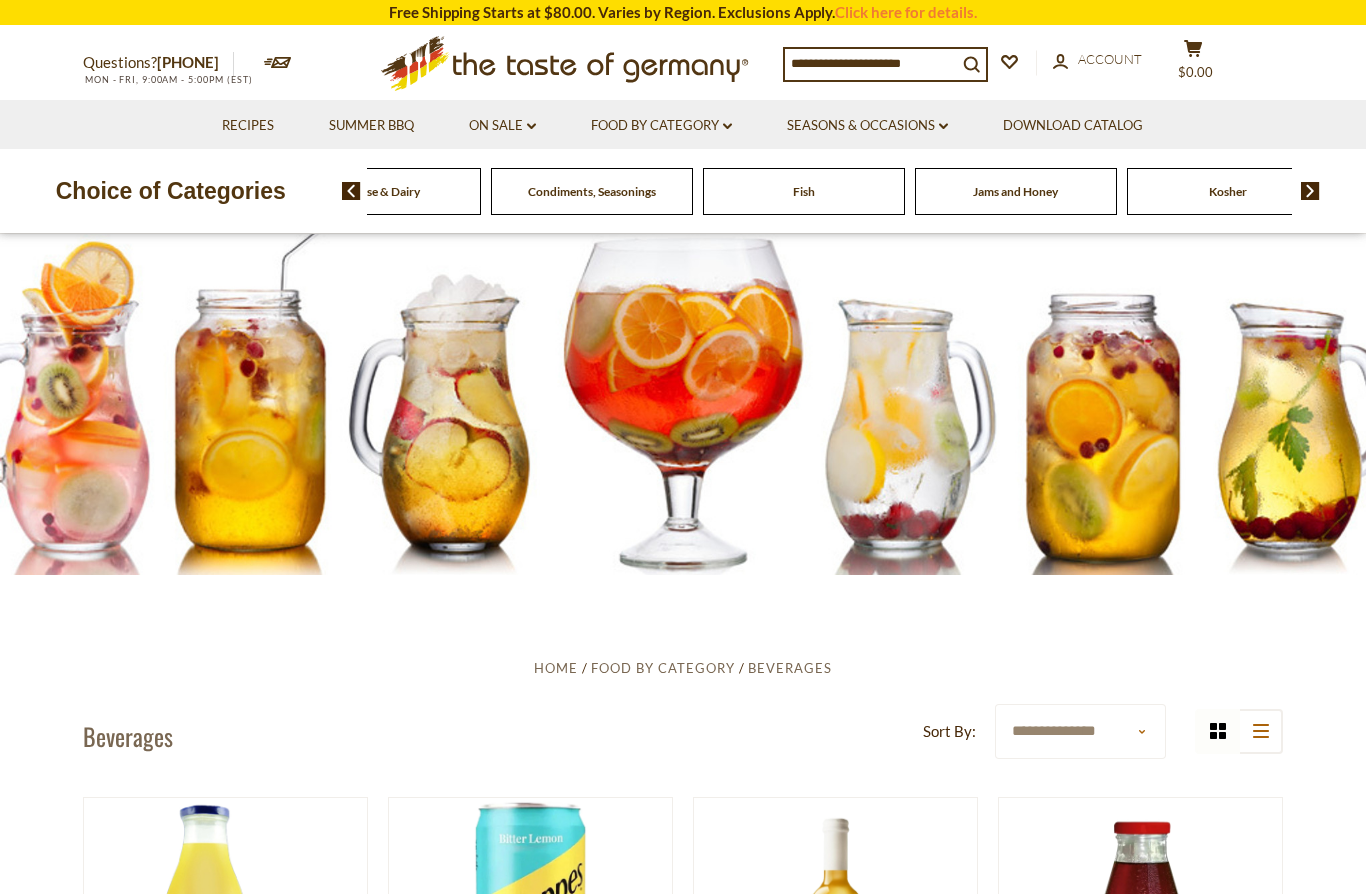 click at bounding box center (1310, 191) 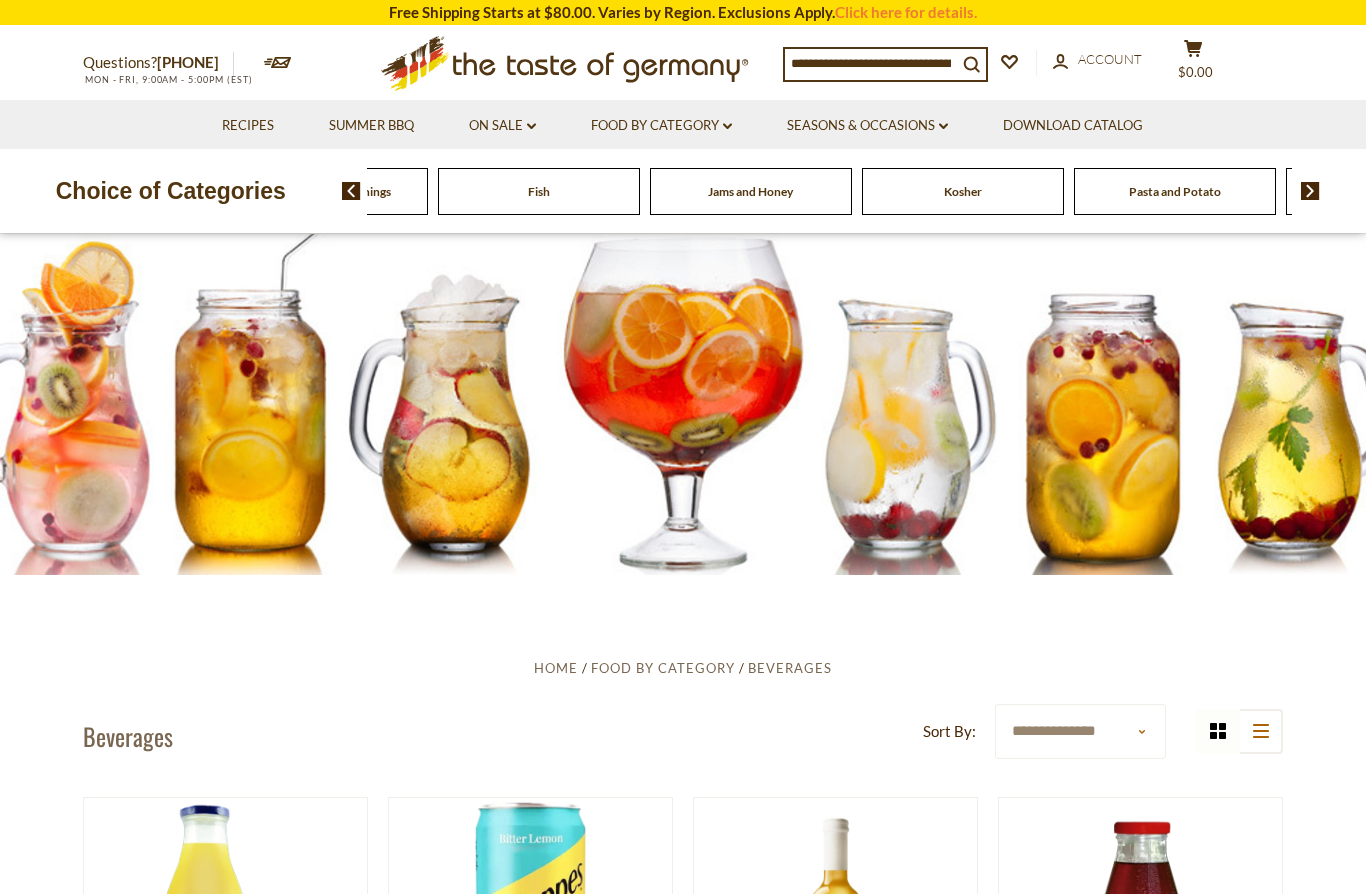 click at bounding box center [1310, 191] 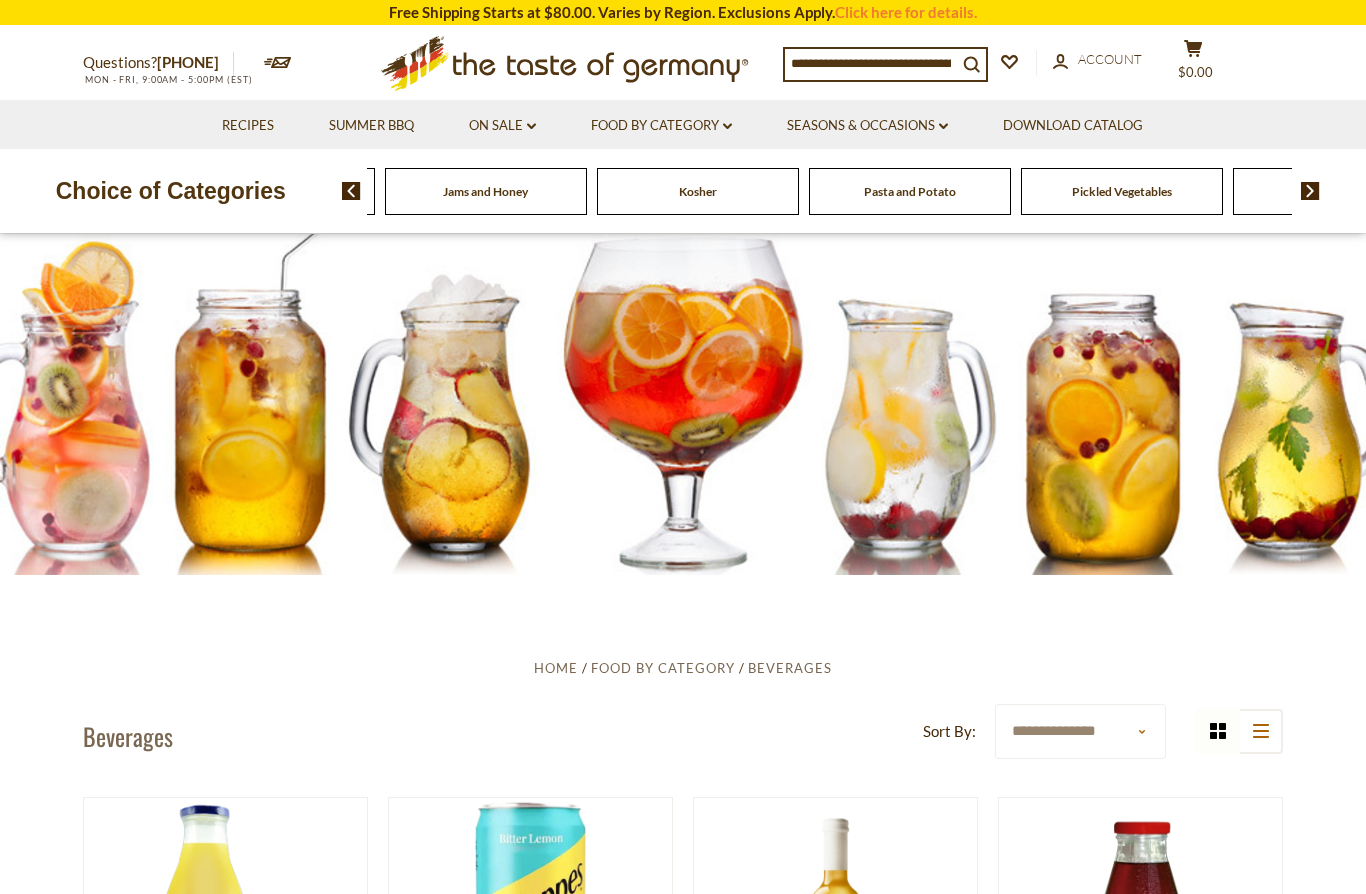 click at bounding box center [1310, 191] 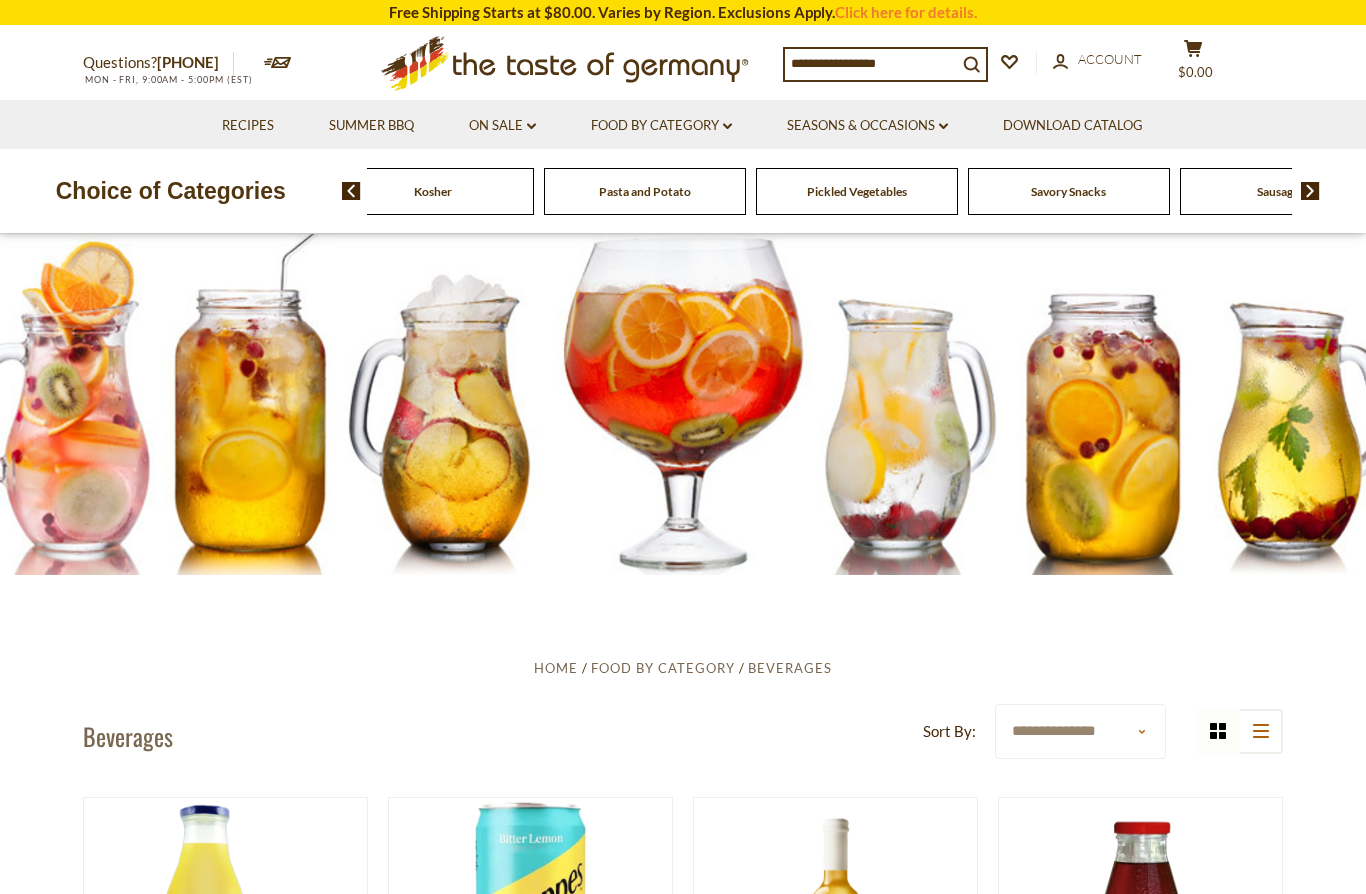 click at bounding box center [1310, 191] 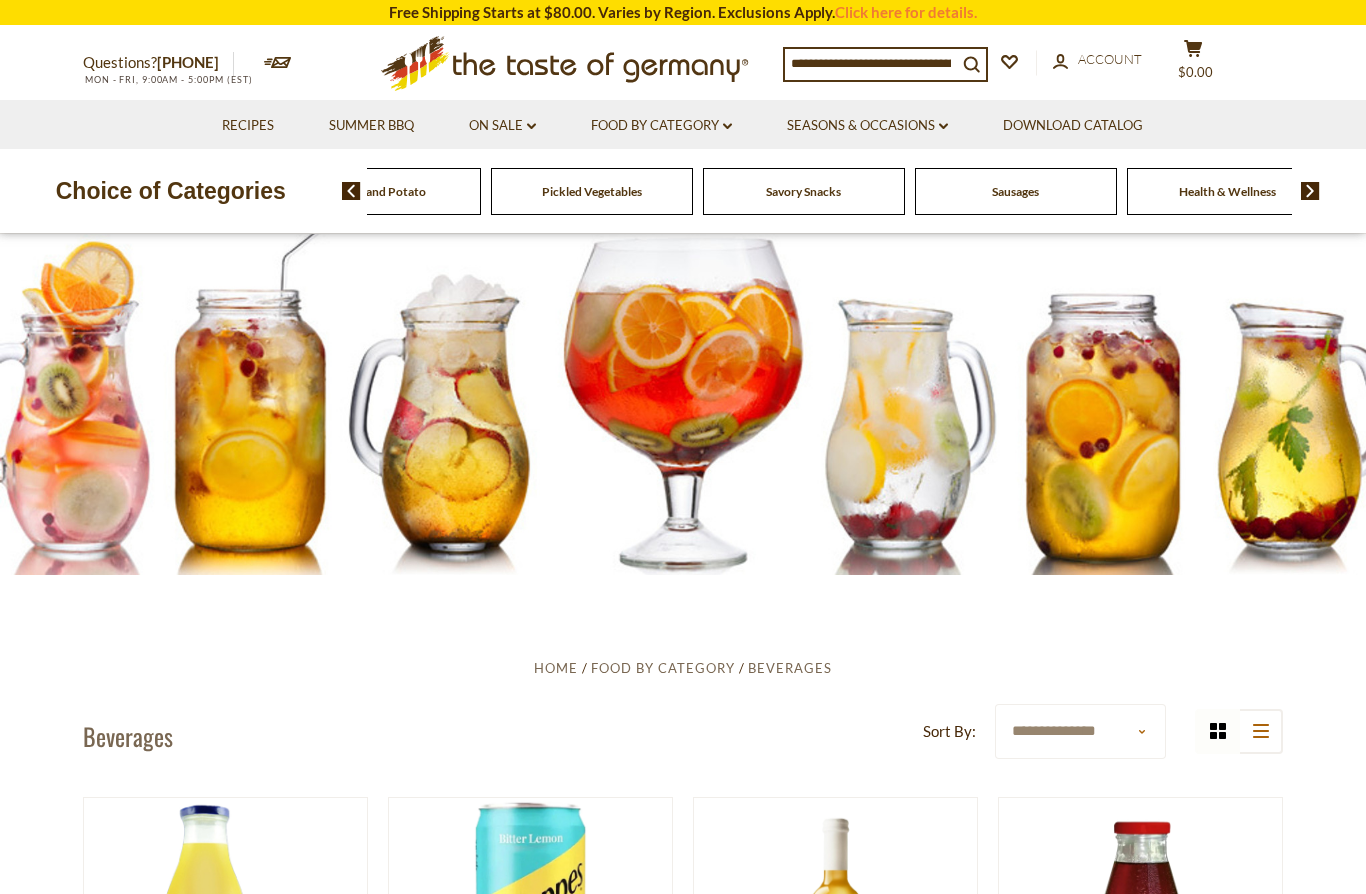 click at bounding box center (1310, 191) 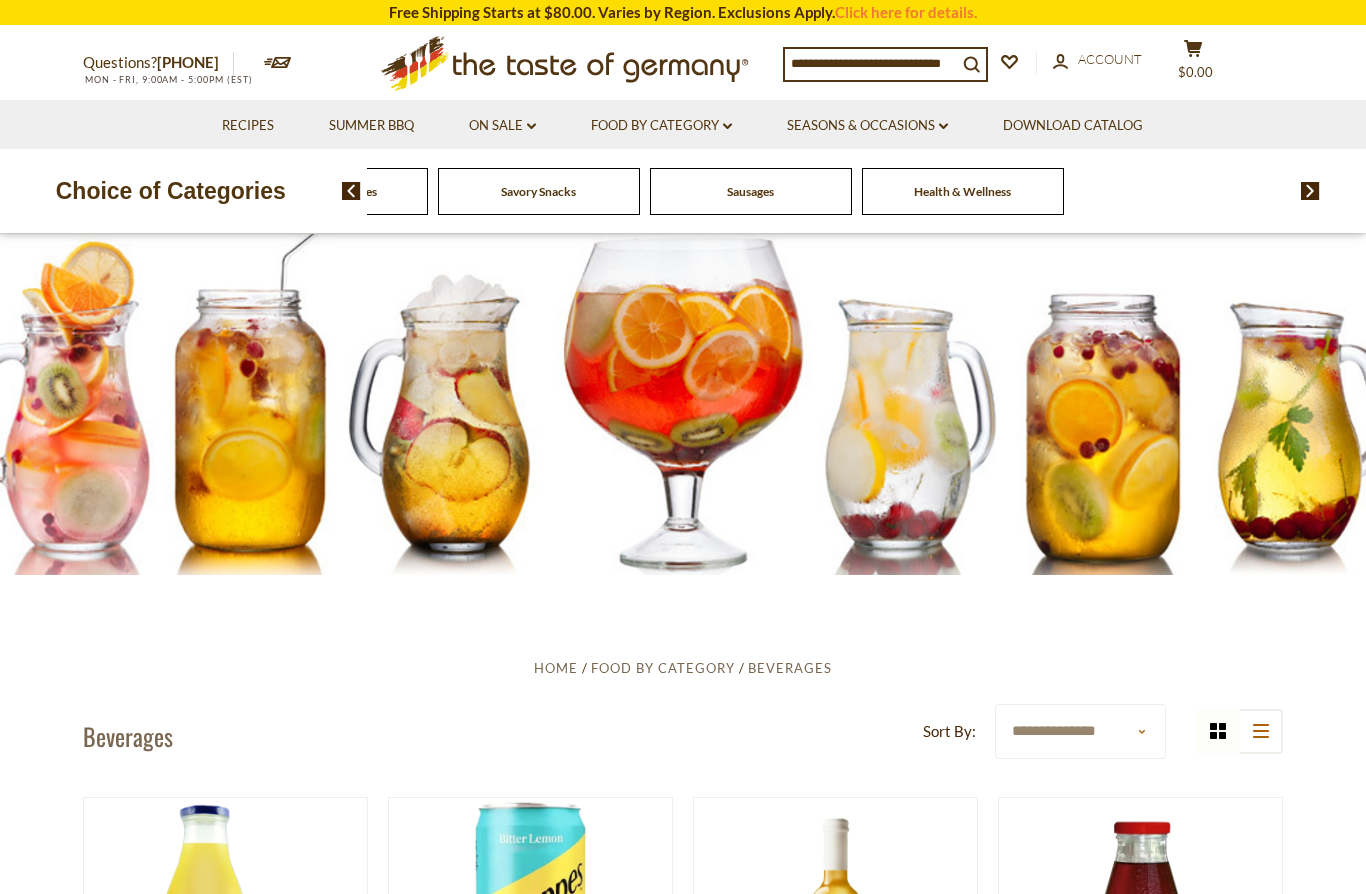 click at bounding box center (344, 191) 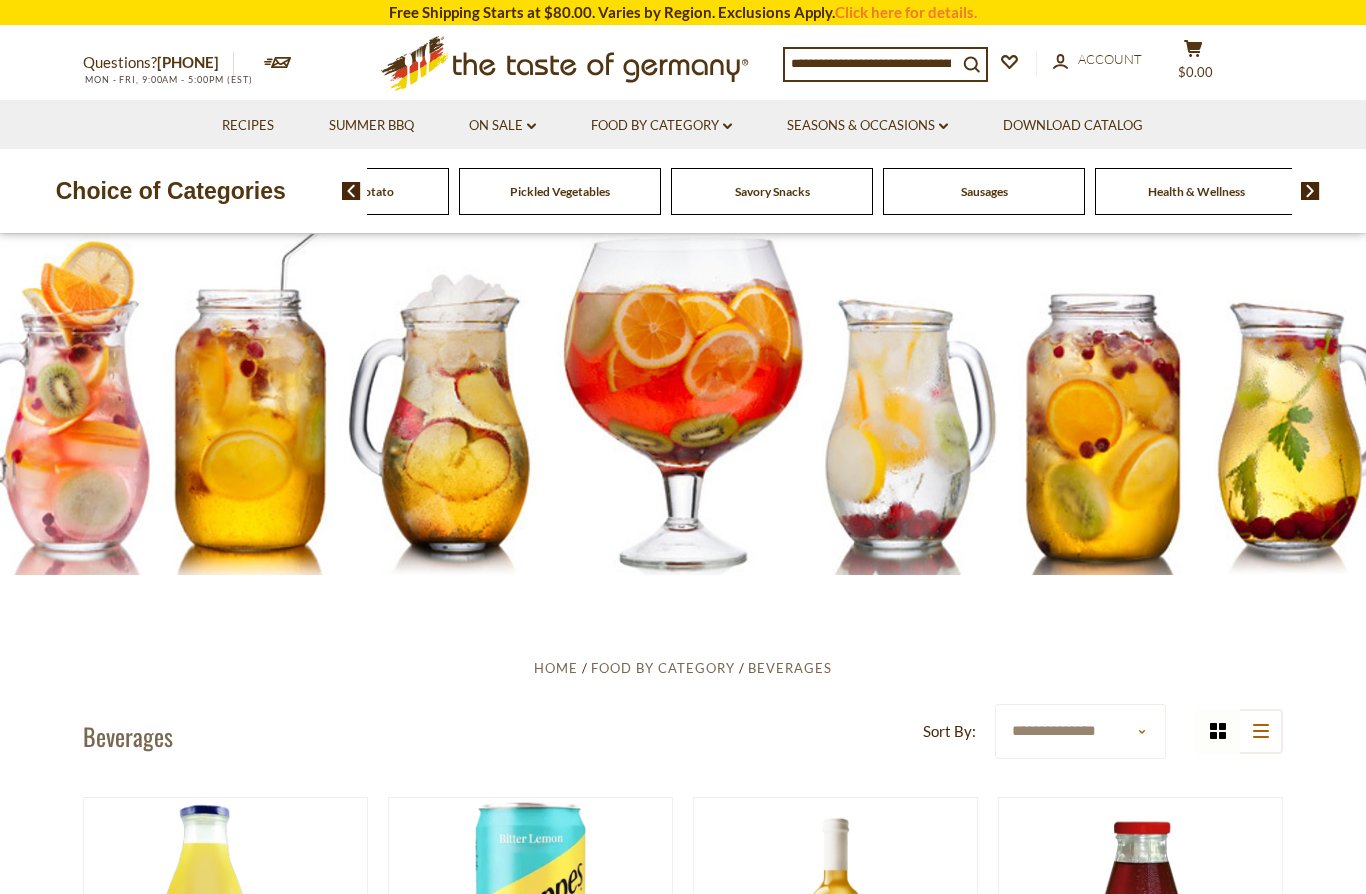 click at bounding box center [344, 191] 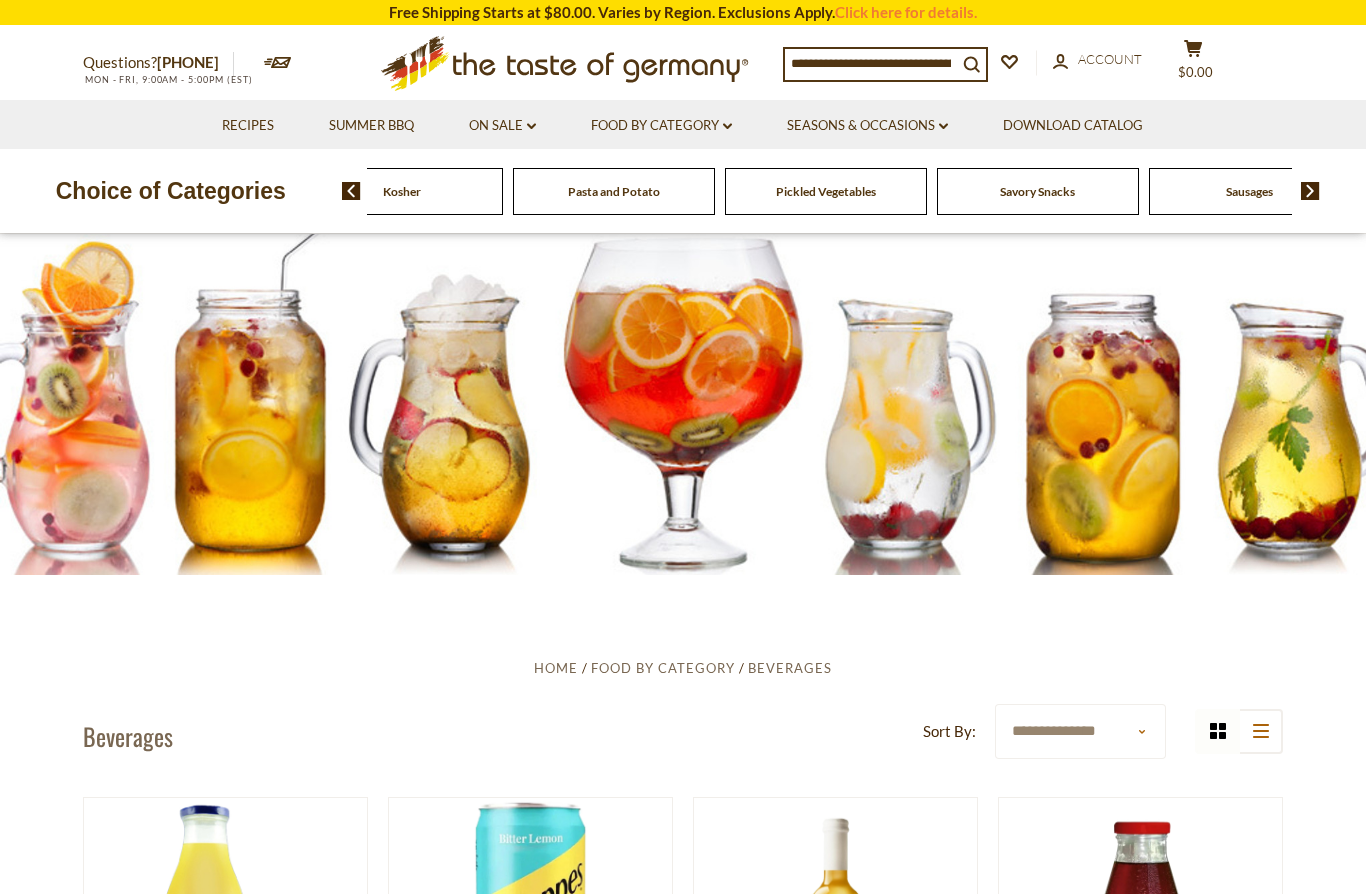 click on "Choice of Categories" at bounding box center [171, 191] 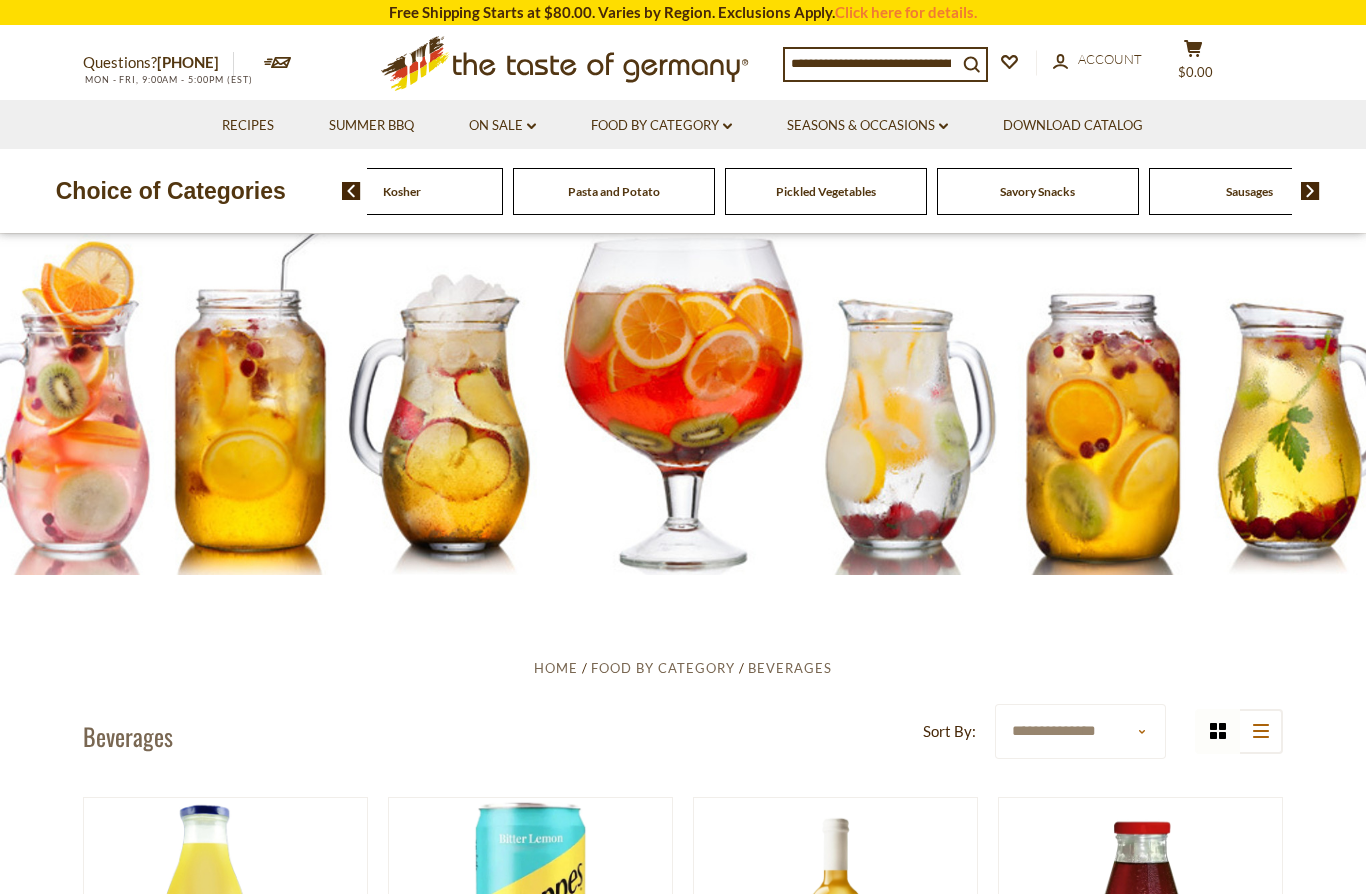 click on "Choice of Categories" at bounding box center (171, 191) 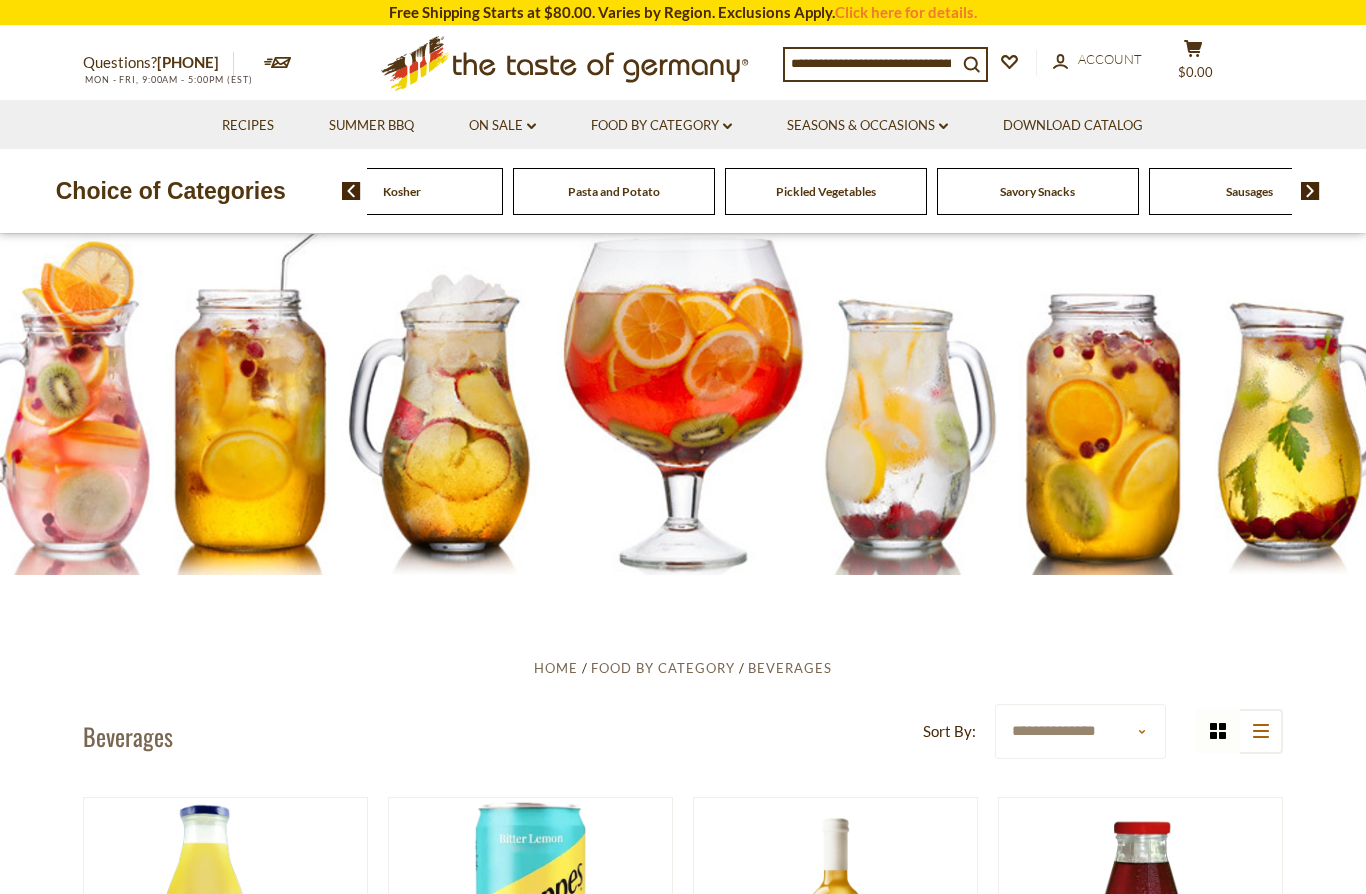 click on "Choice of Categories" at bounding box center [171, 191] 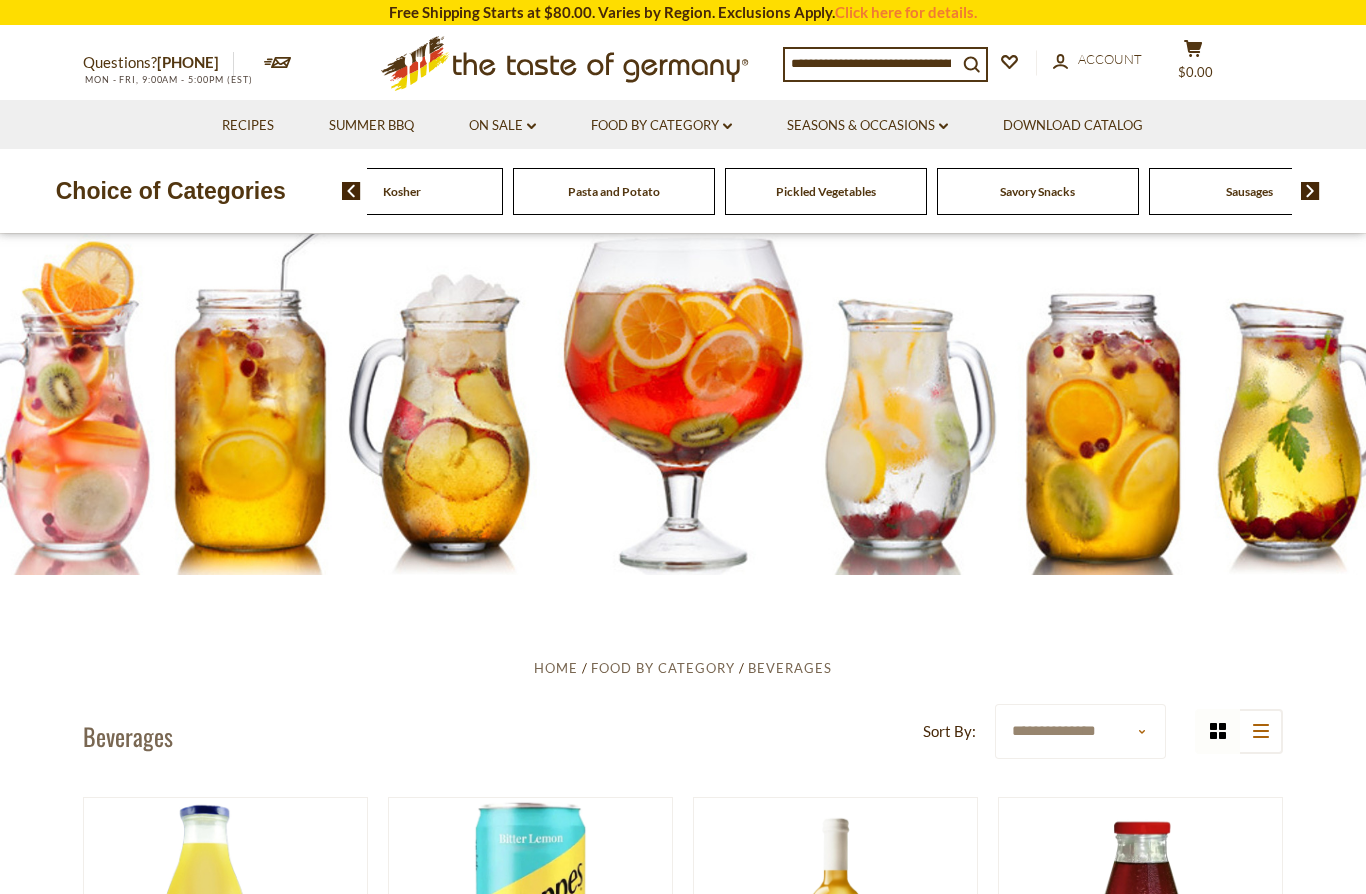 click on "Choice of Categories" at bounding box center (171, 191) 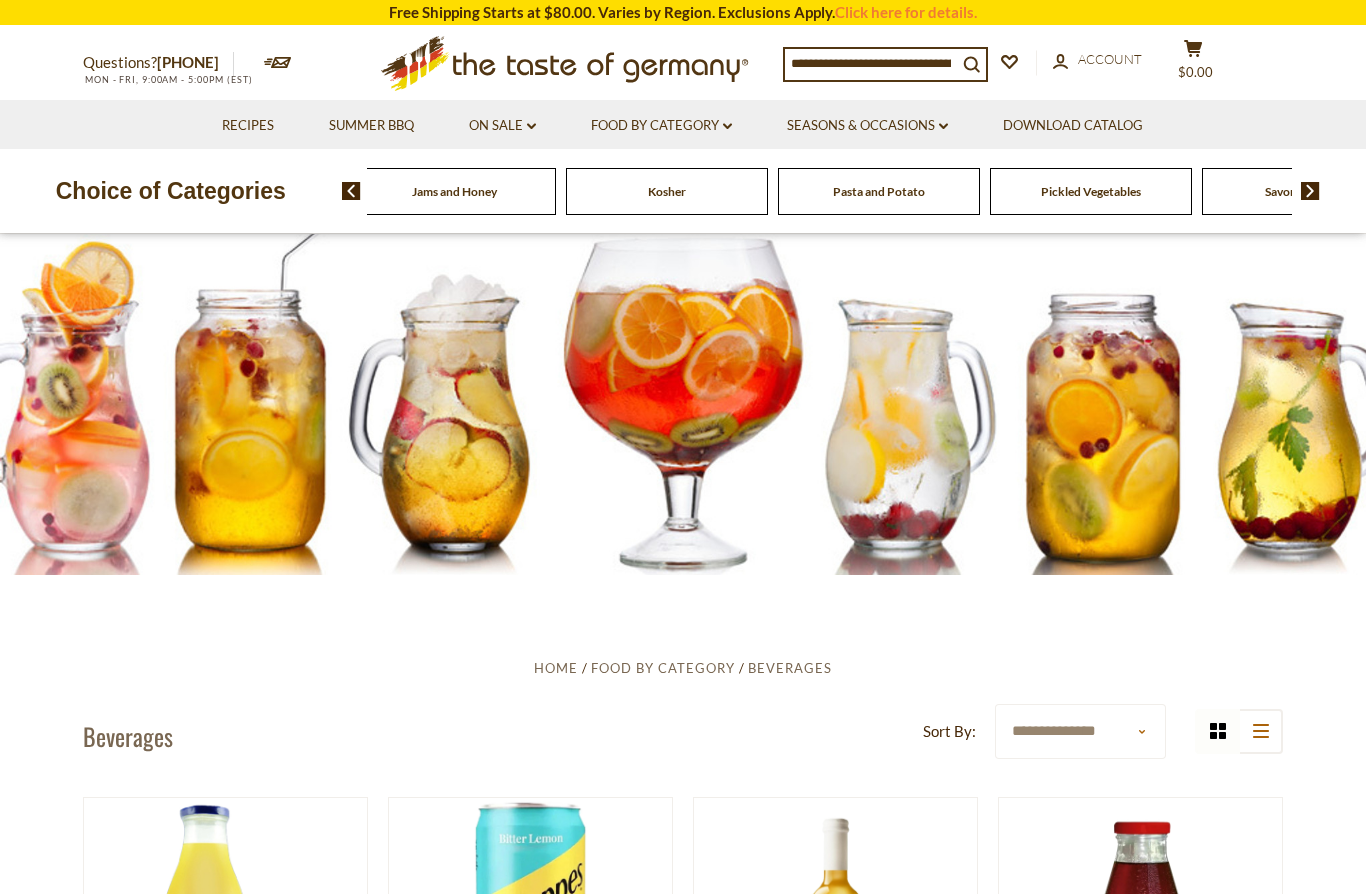 click at bounding box center (351, 191) 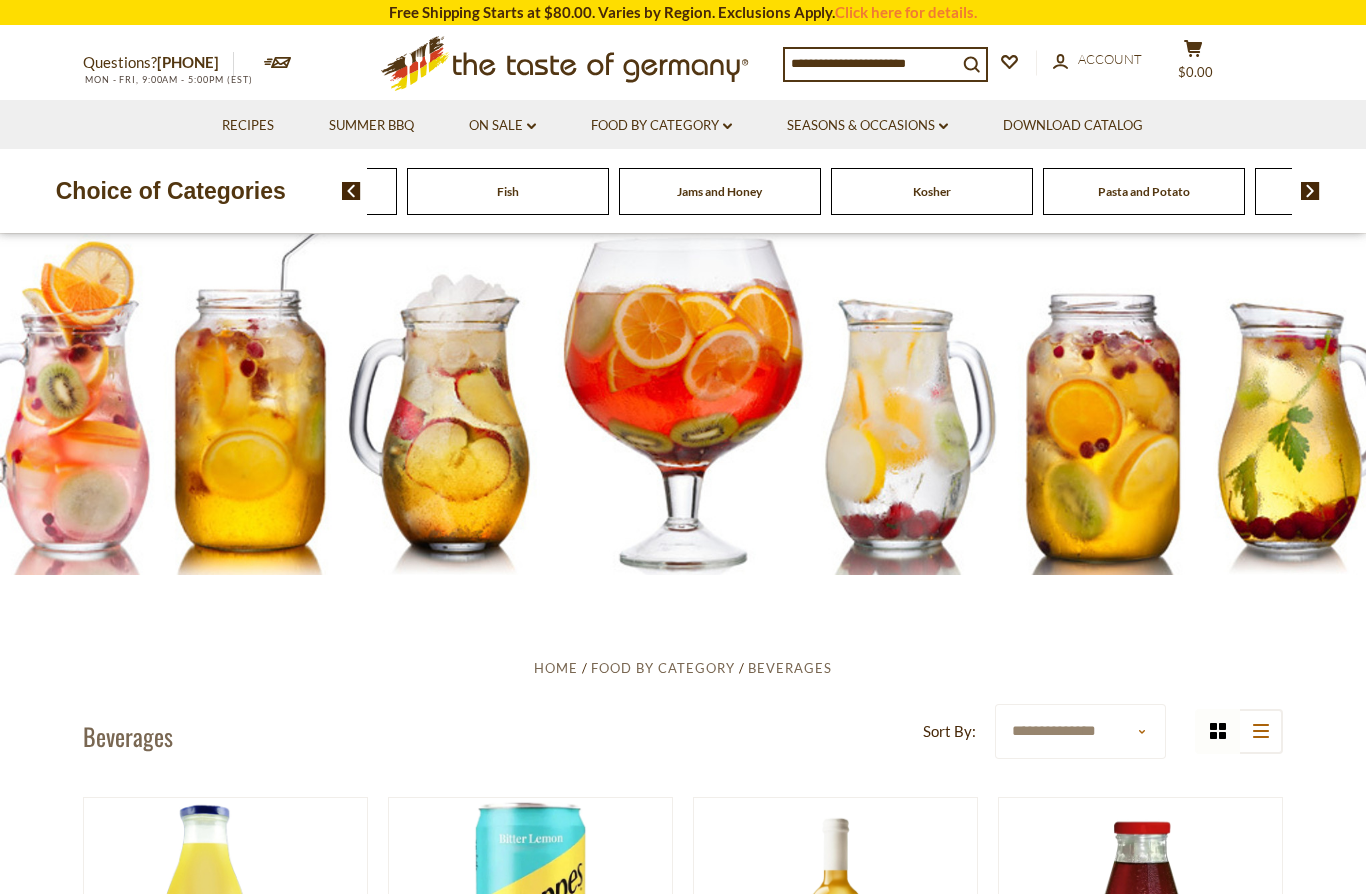 click at bounding box center [344, 191] 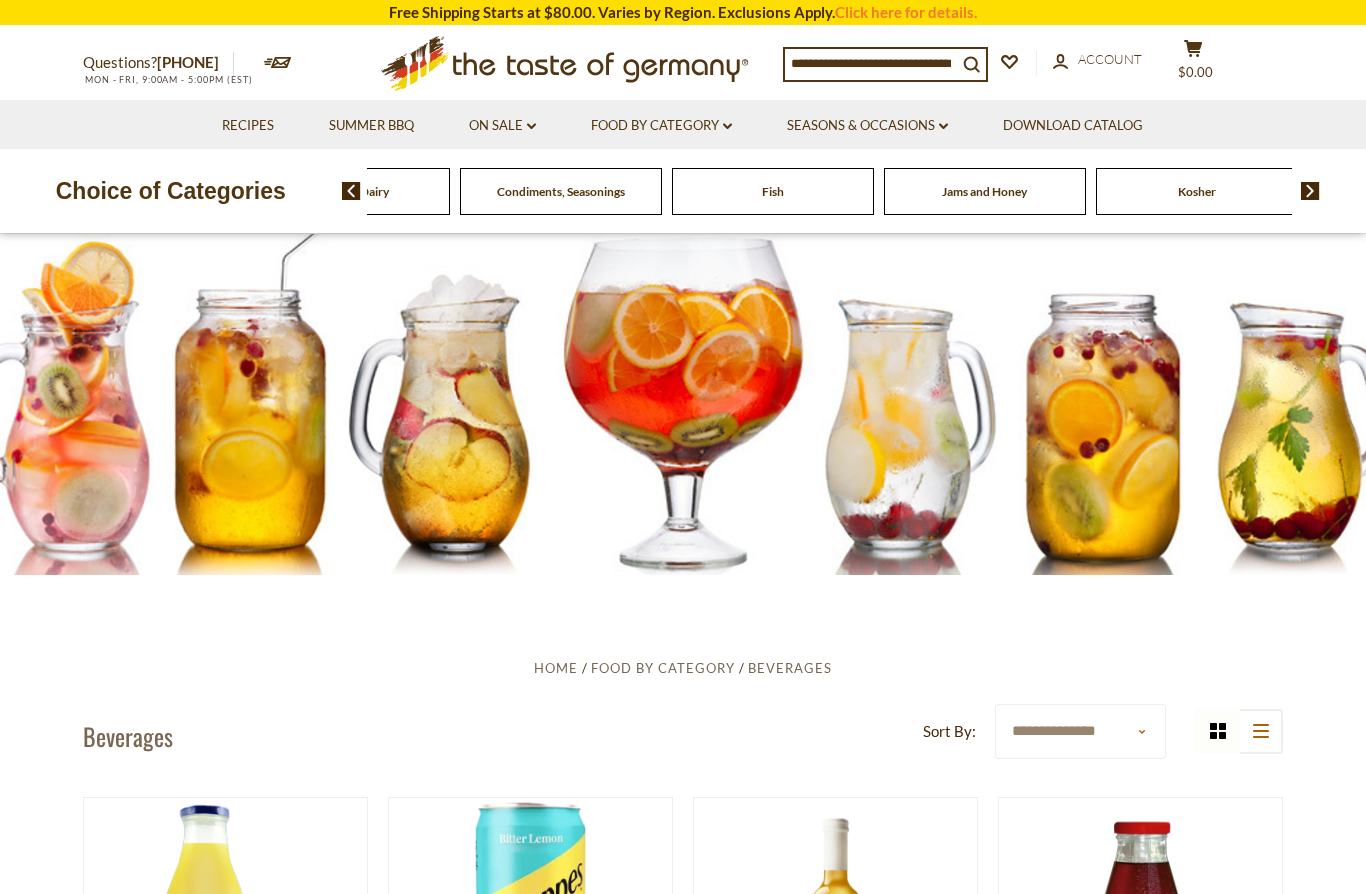 click at bounding box center (344, 191) 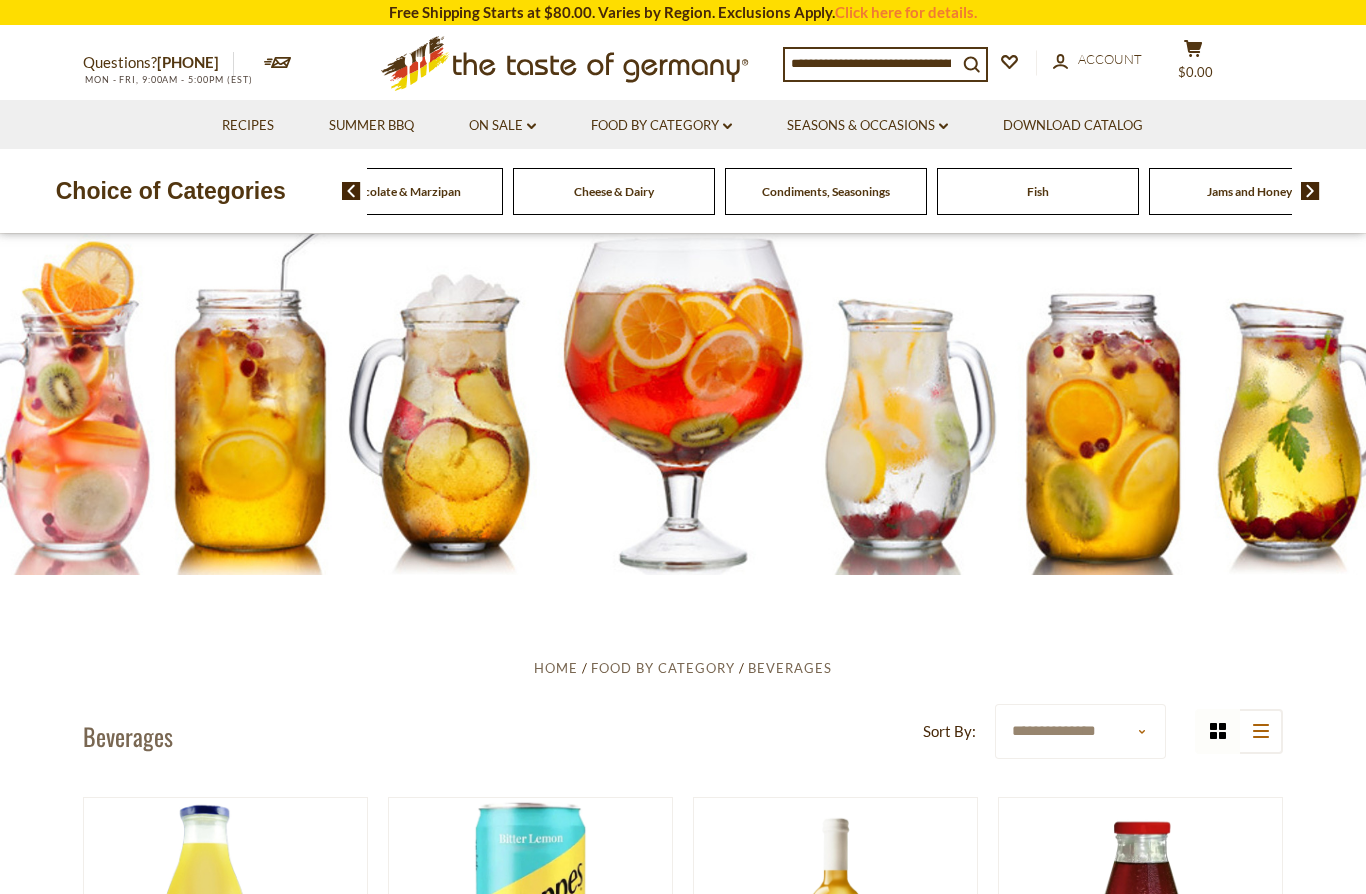 click on "Choice of Categories" at bounding box center (171, 191) 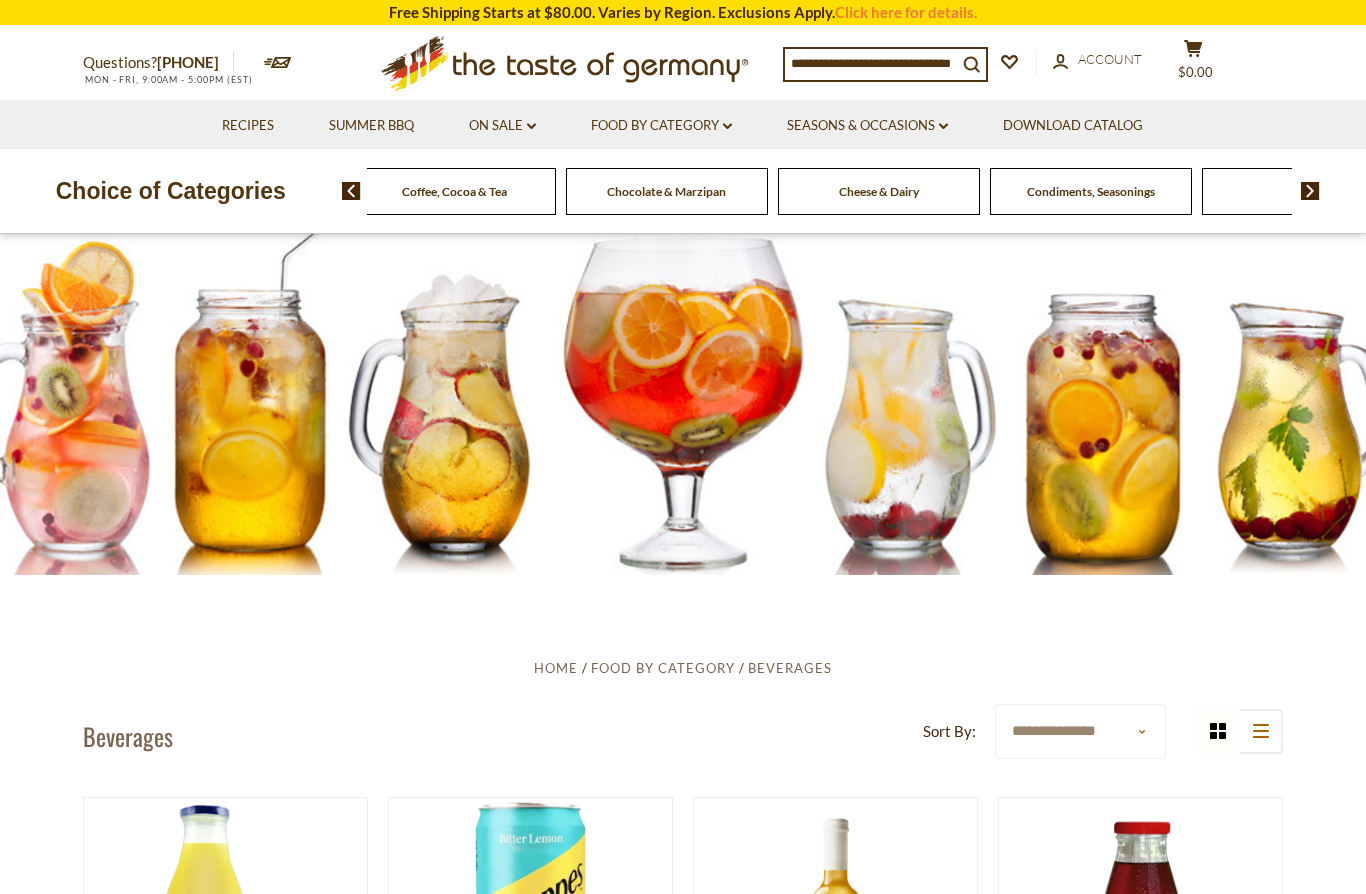 click at bounding box center (344, 191) 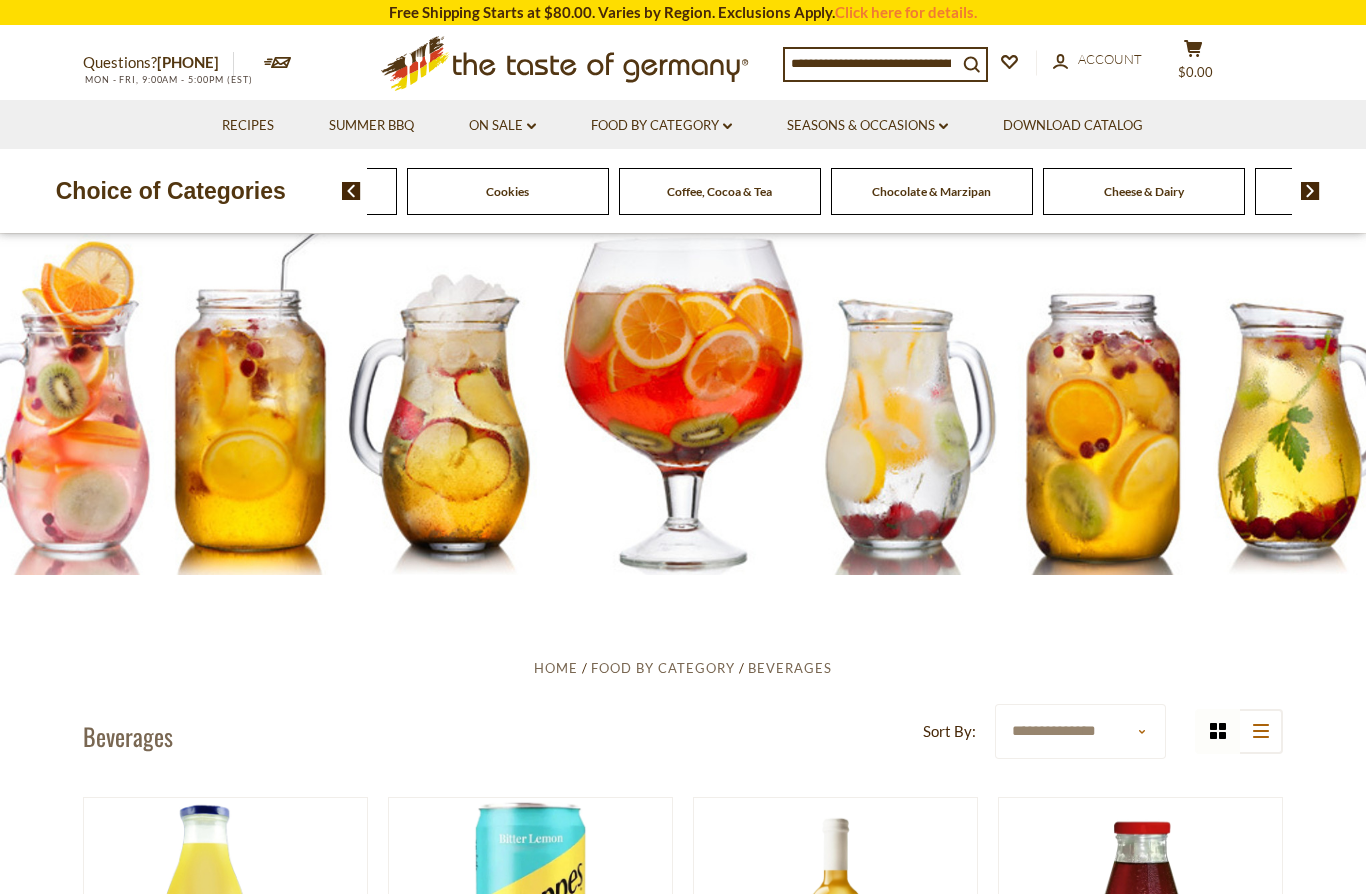 click on "Choice of Categories" at bounding box center (171, 191) 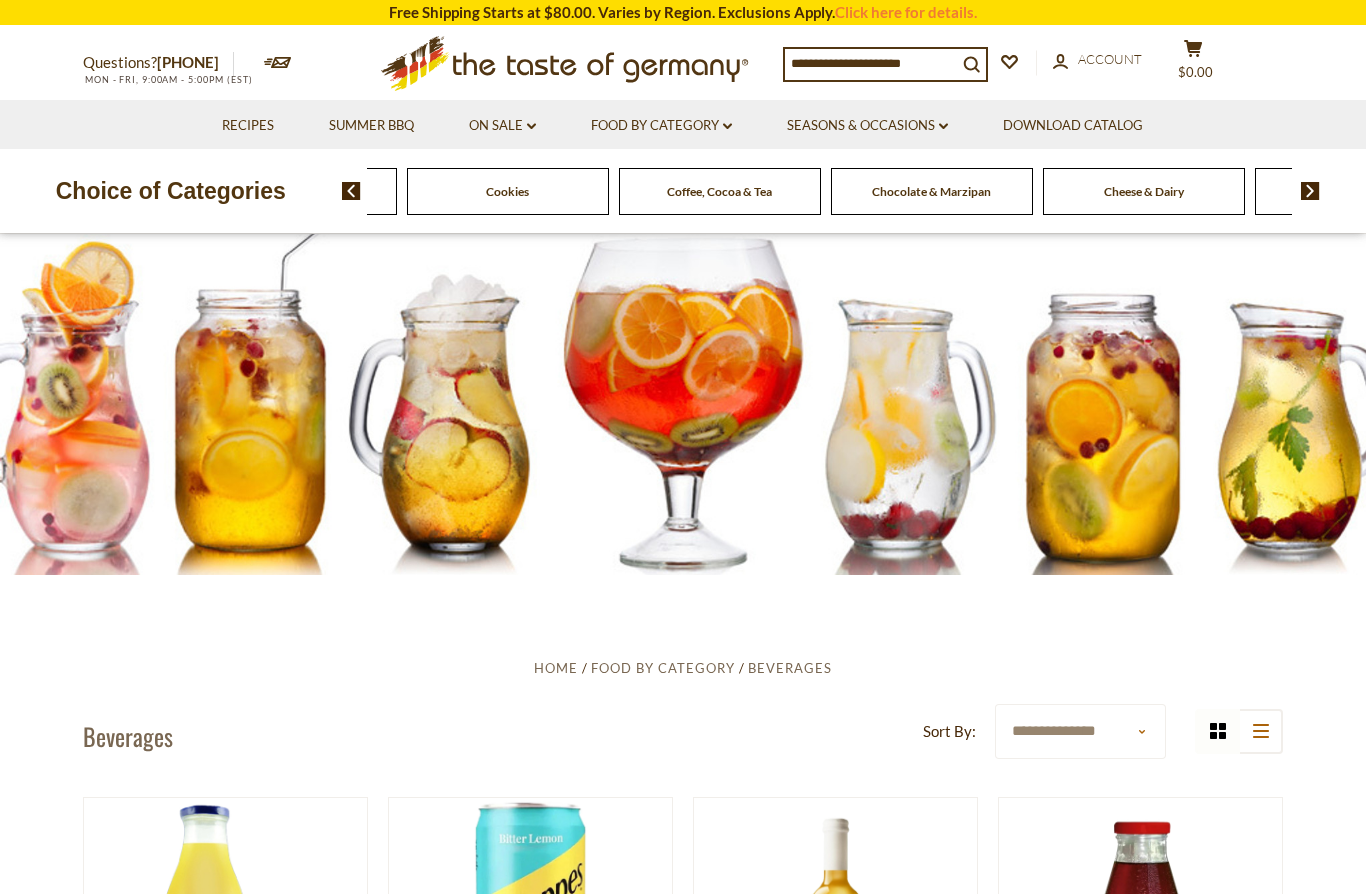 click at bounding box center [344, 191] 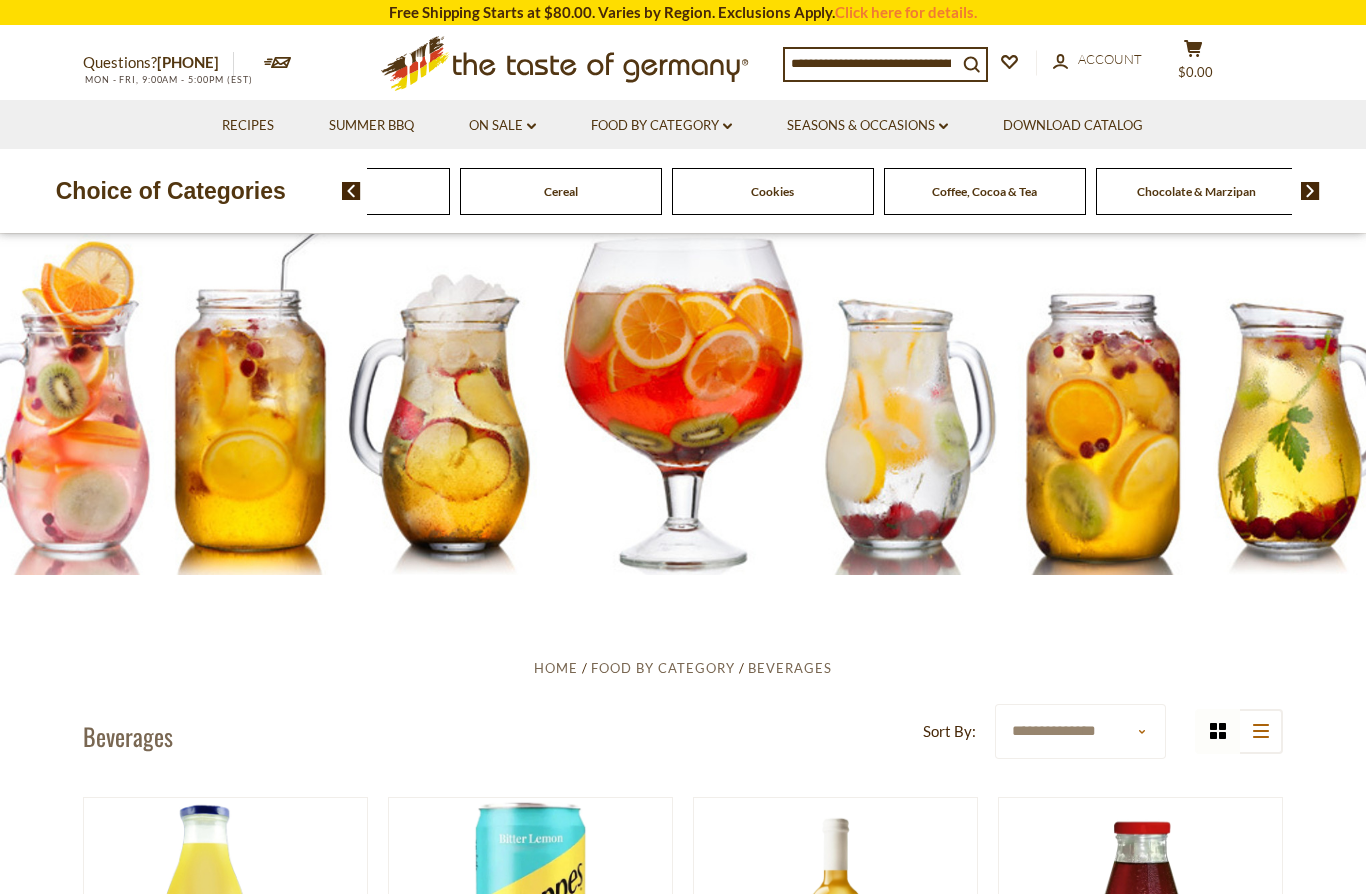 click at bounding box center [351, 191] 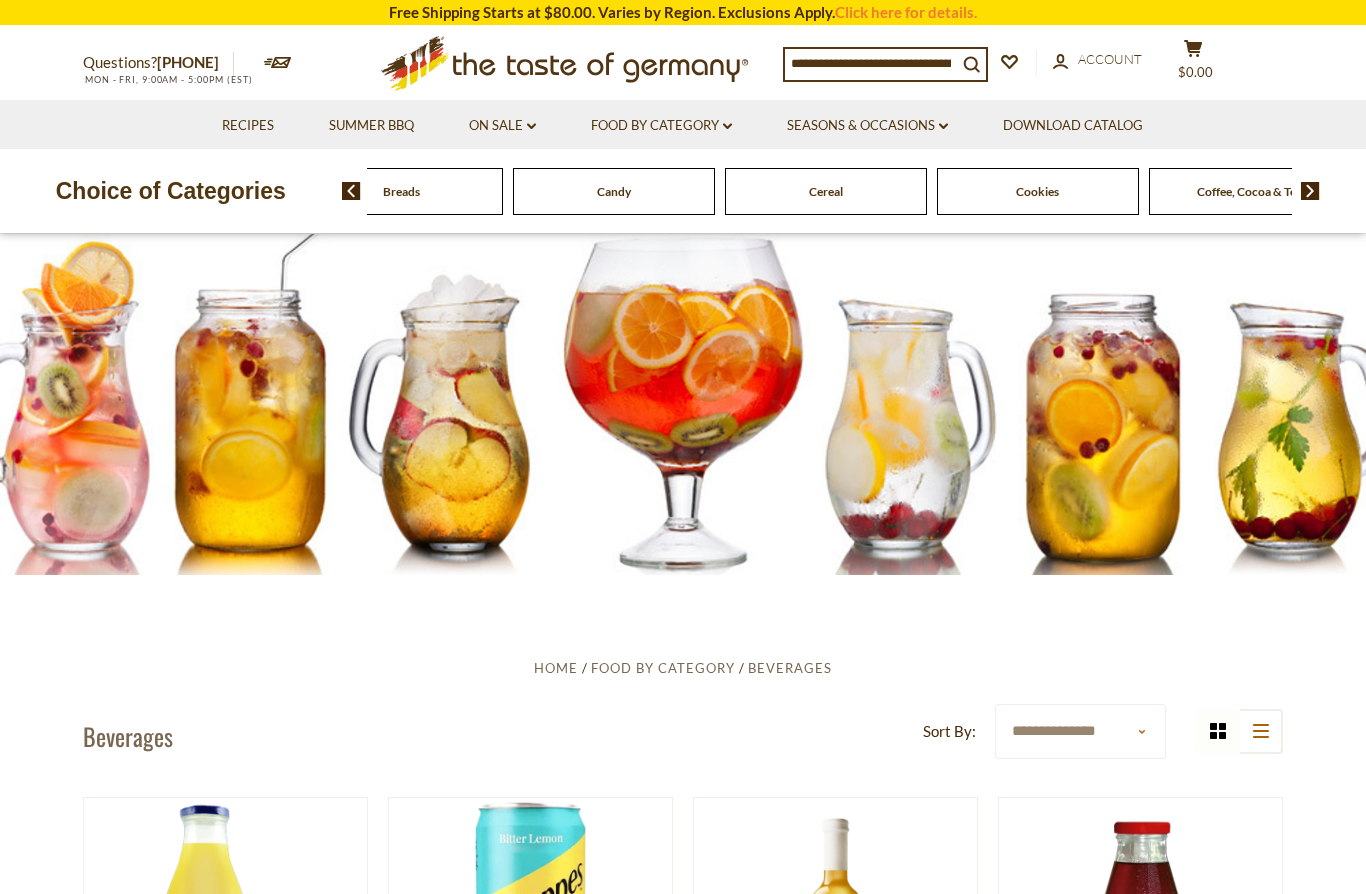 click on "Candy" at bounding box center (-234, 191) 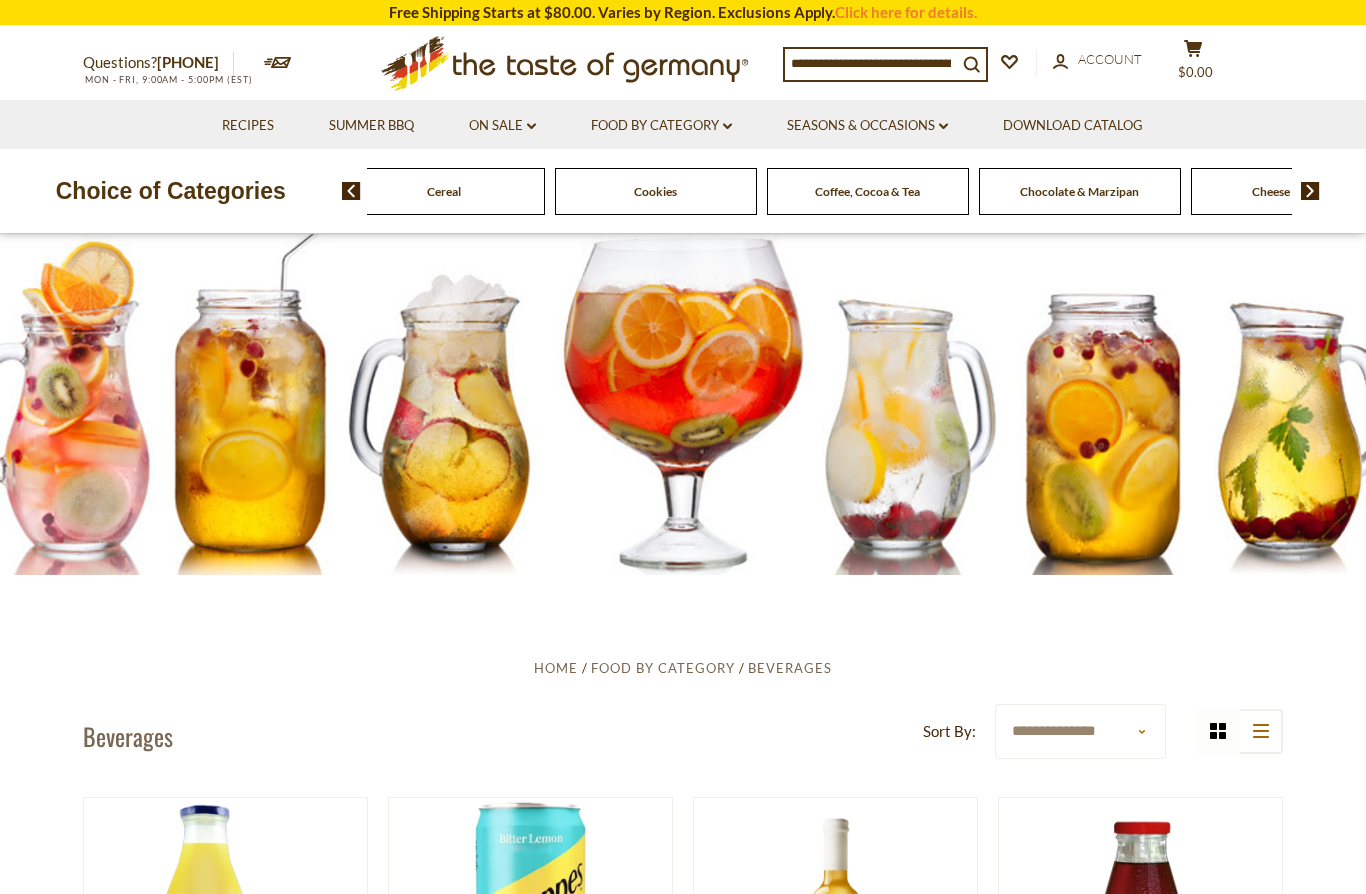 click at bounding box center [351, 191] 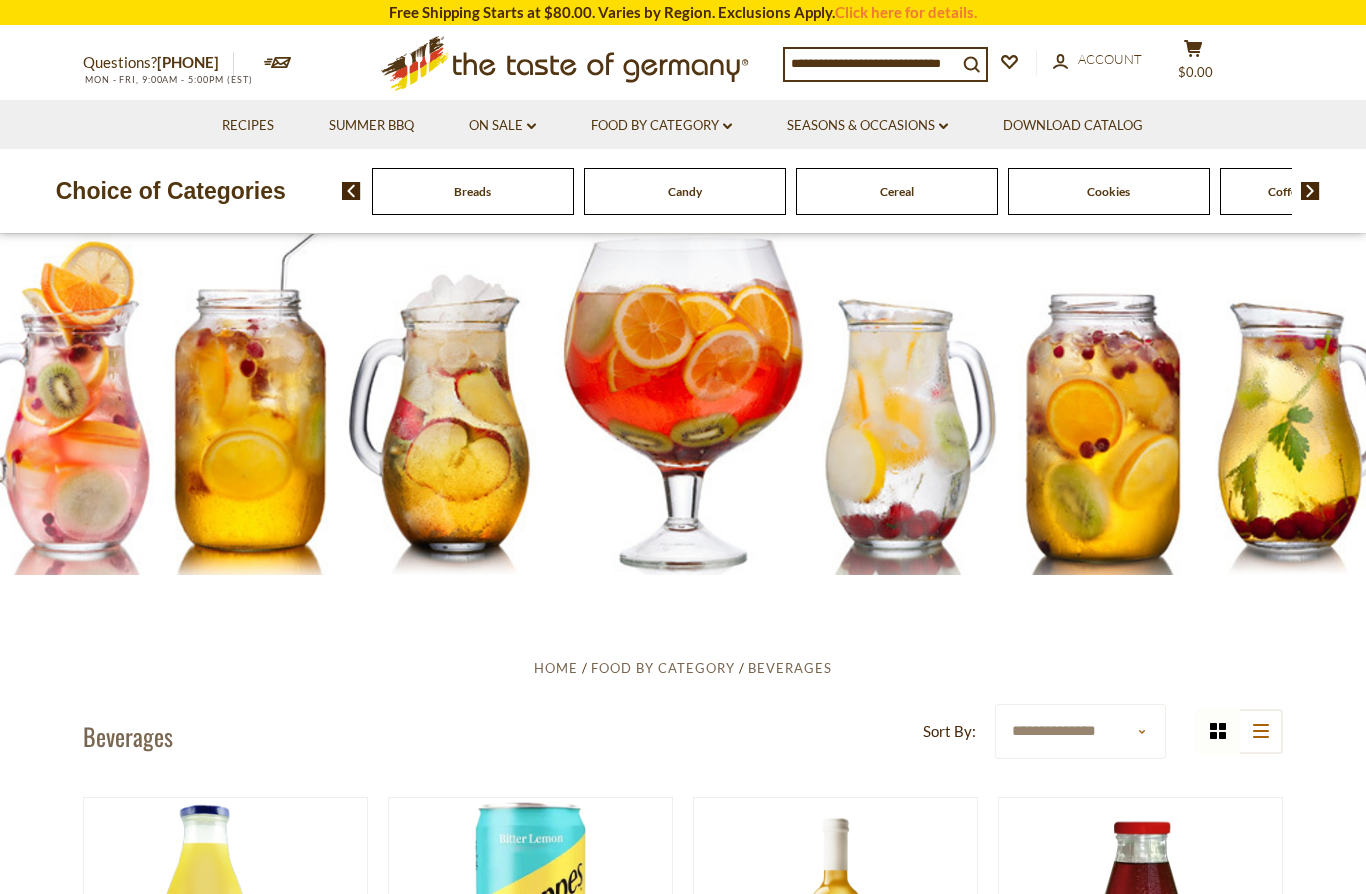 scroll, scrollTop: 40, scrollLeft: 0, axis: vertical 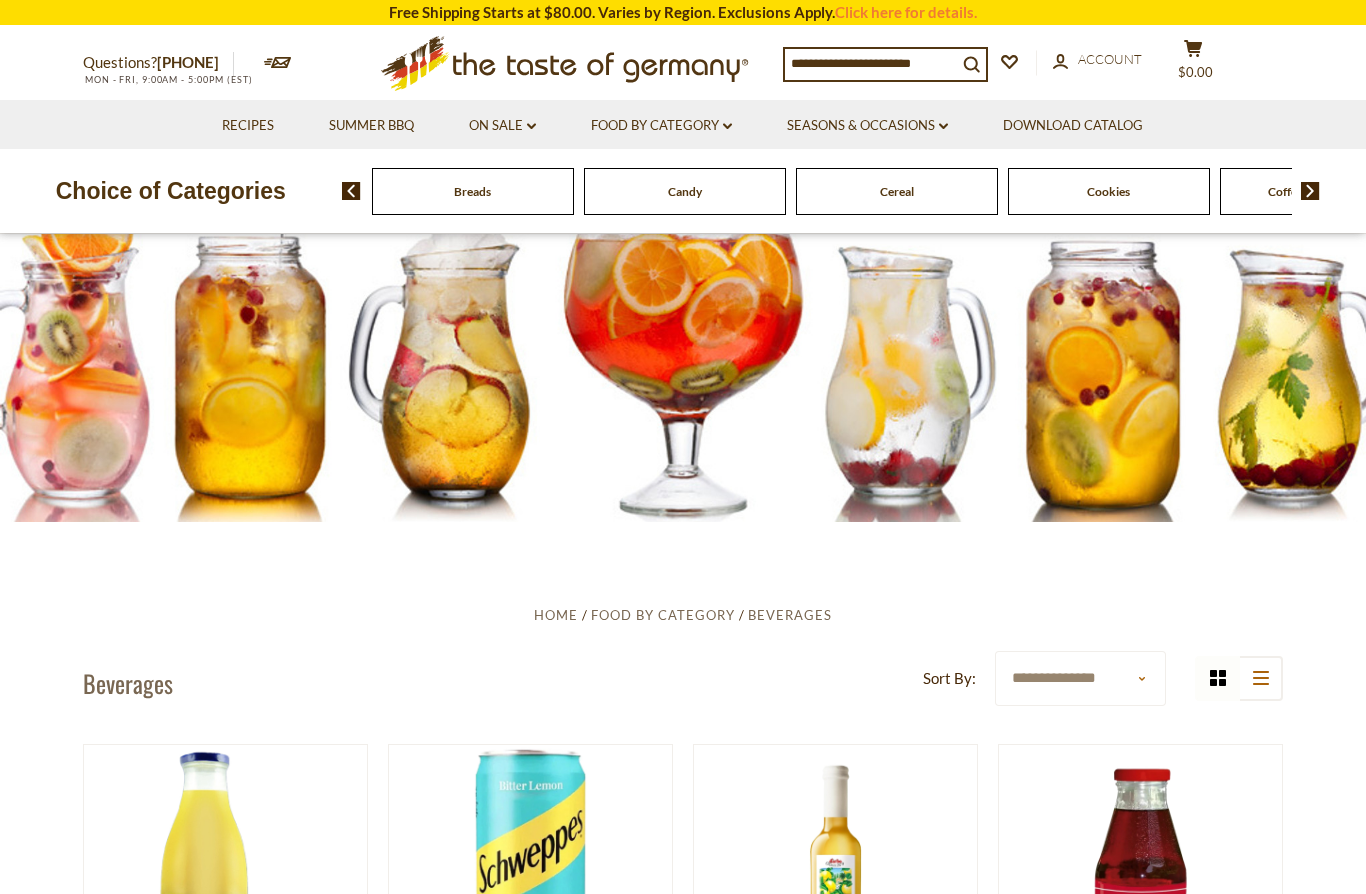 click on "Candy" at bounding box center (-163, 191) 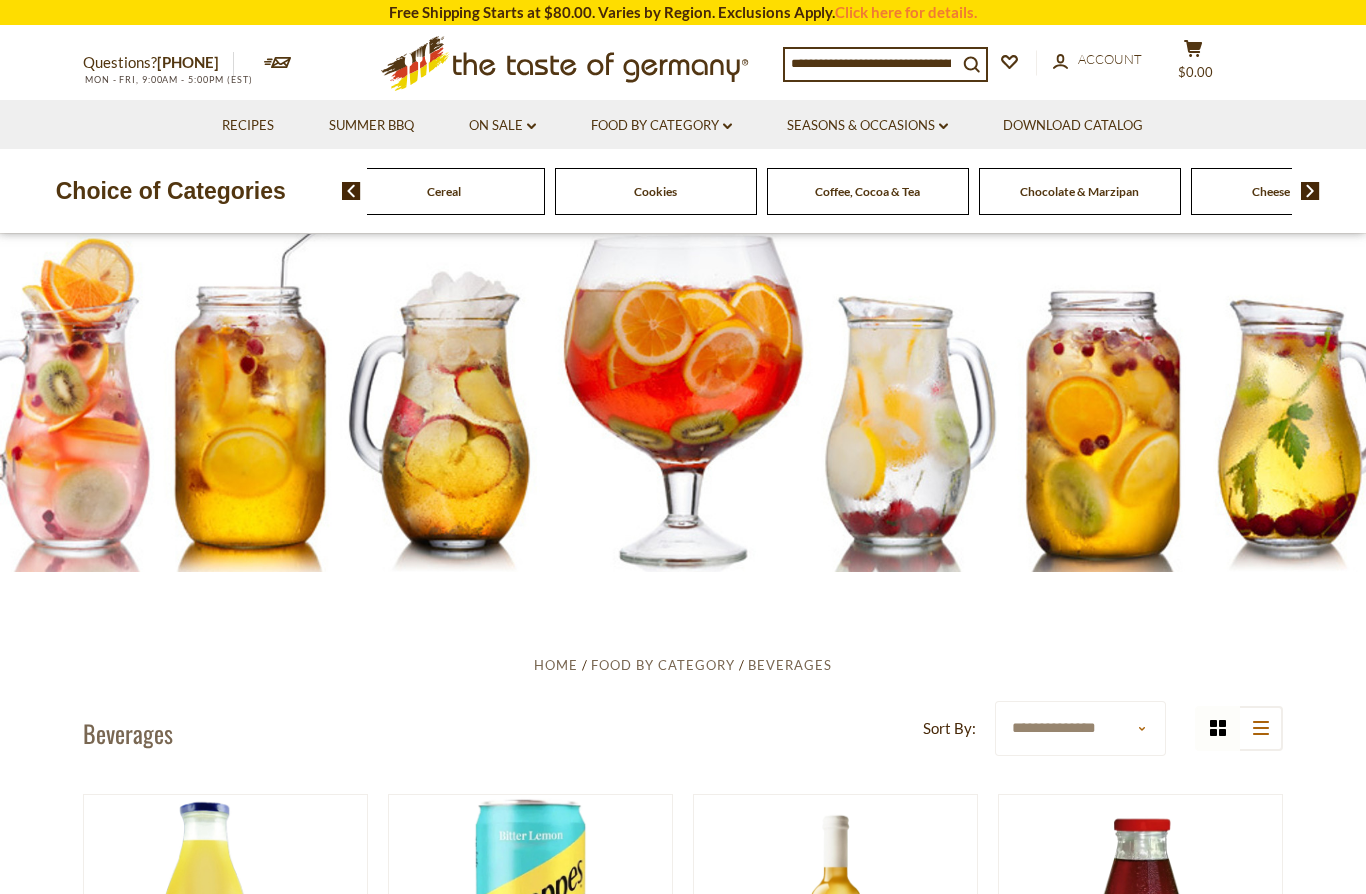 scroll, scrollTop: 0, scrollLeft: 0, axis: both 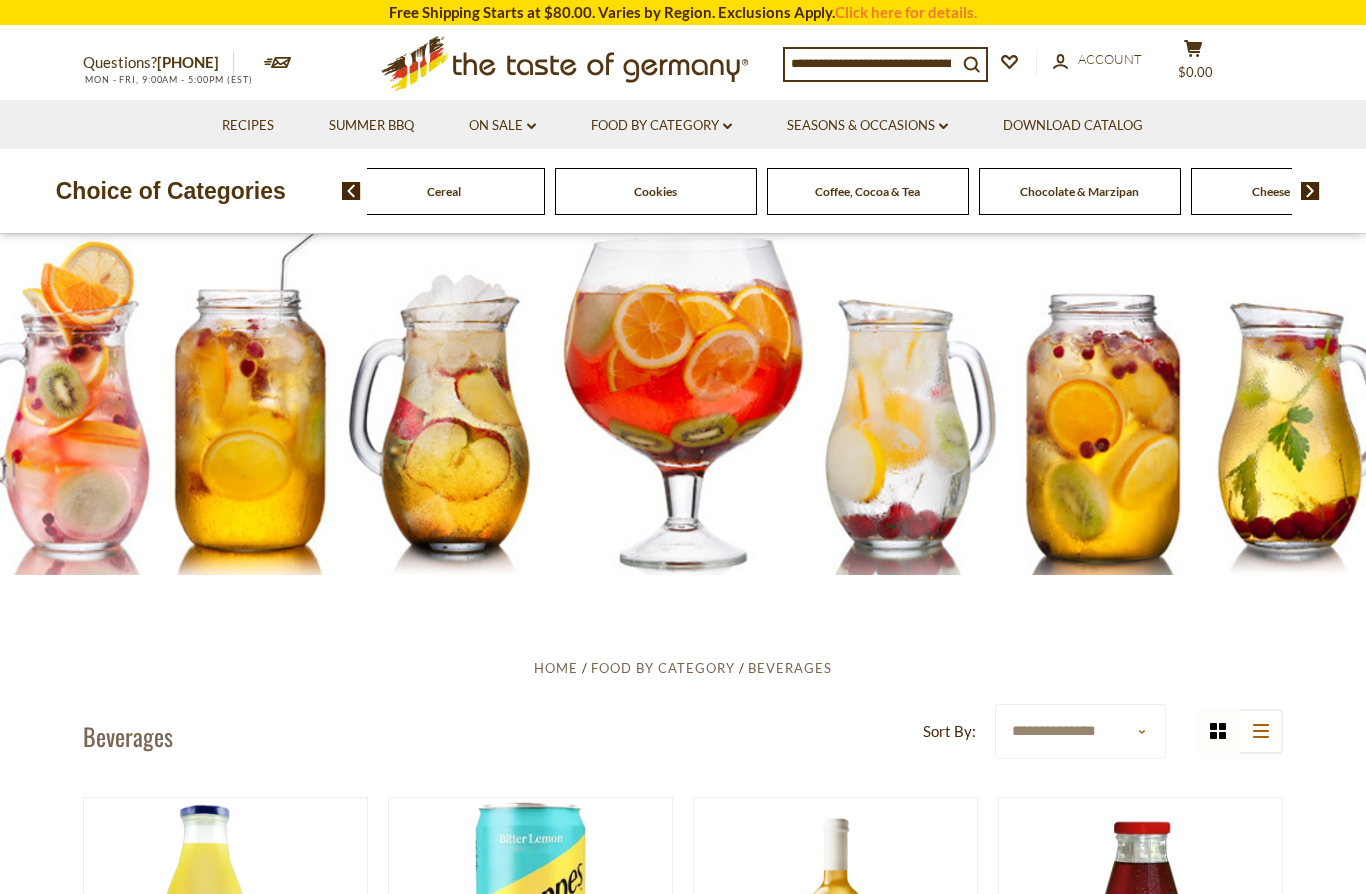 click at bounding box center [871, 63] 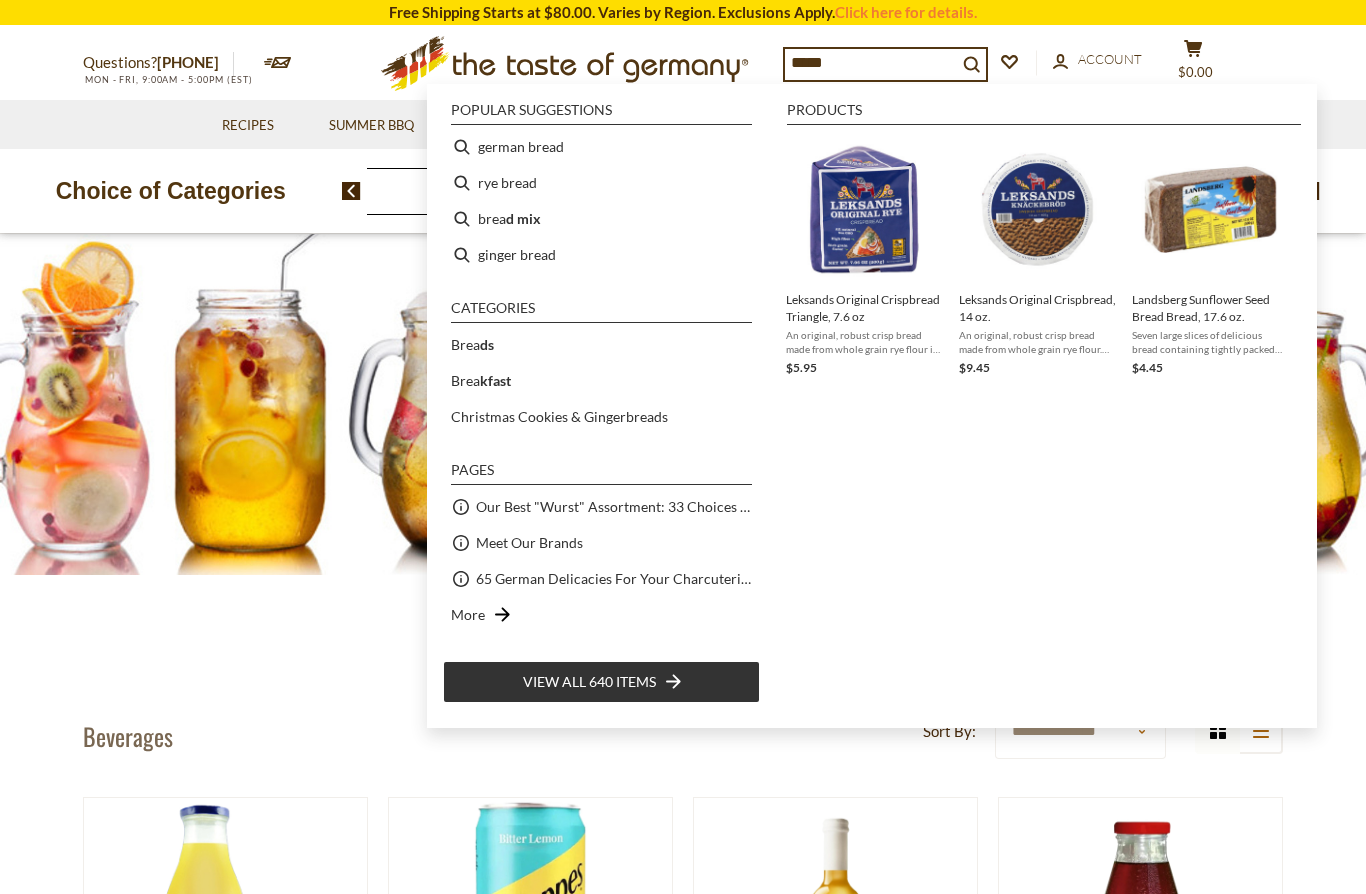 type on "******" 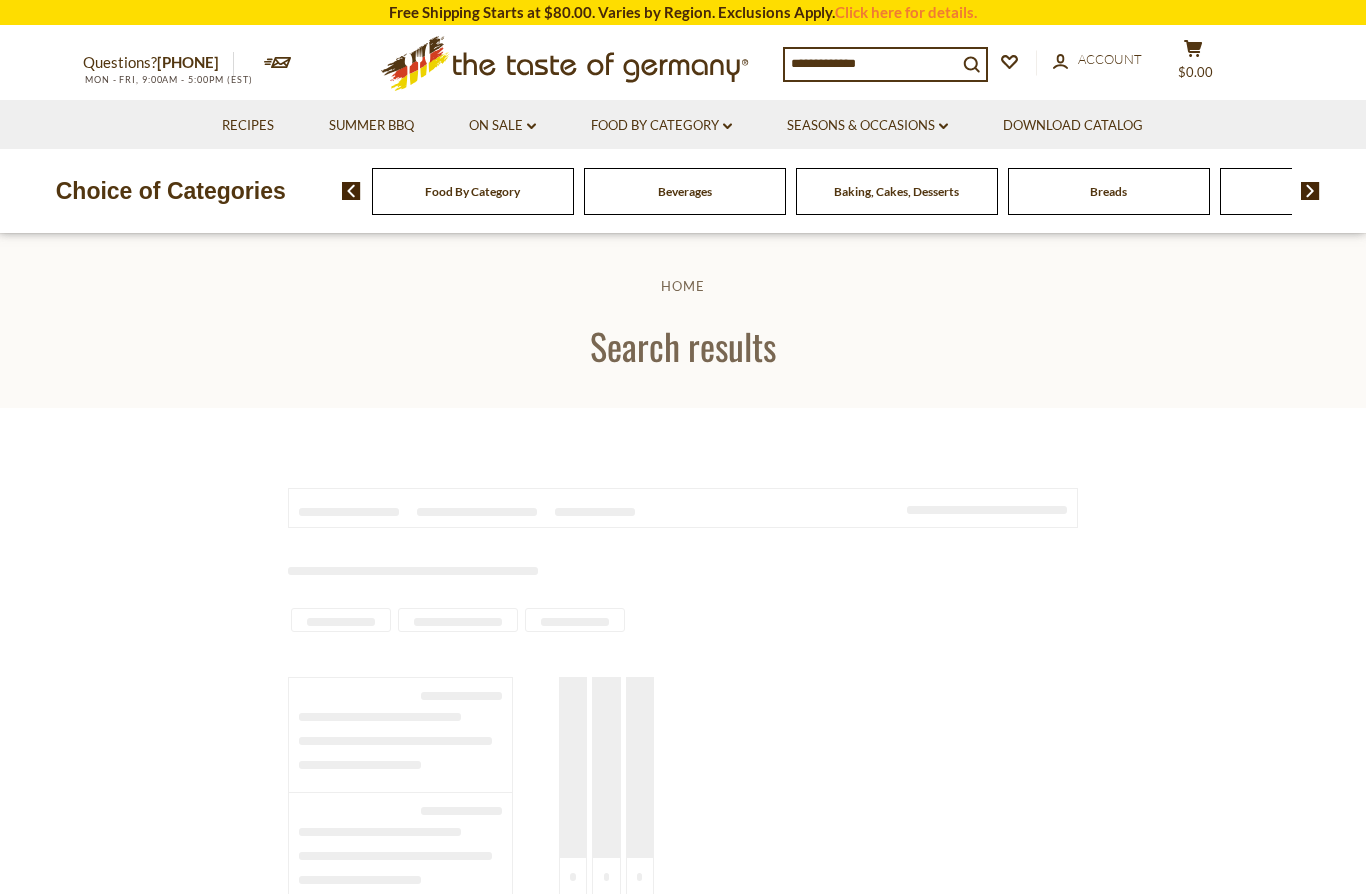 scroll, scrollTop: 0, scrollLeft: 0, axis: both 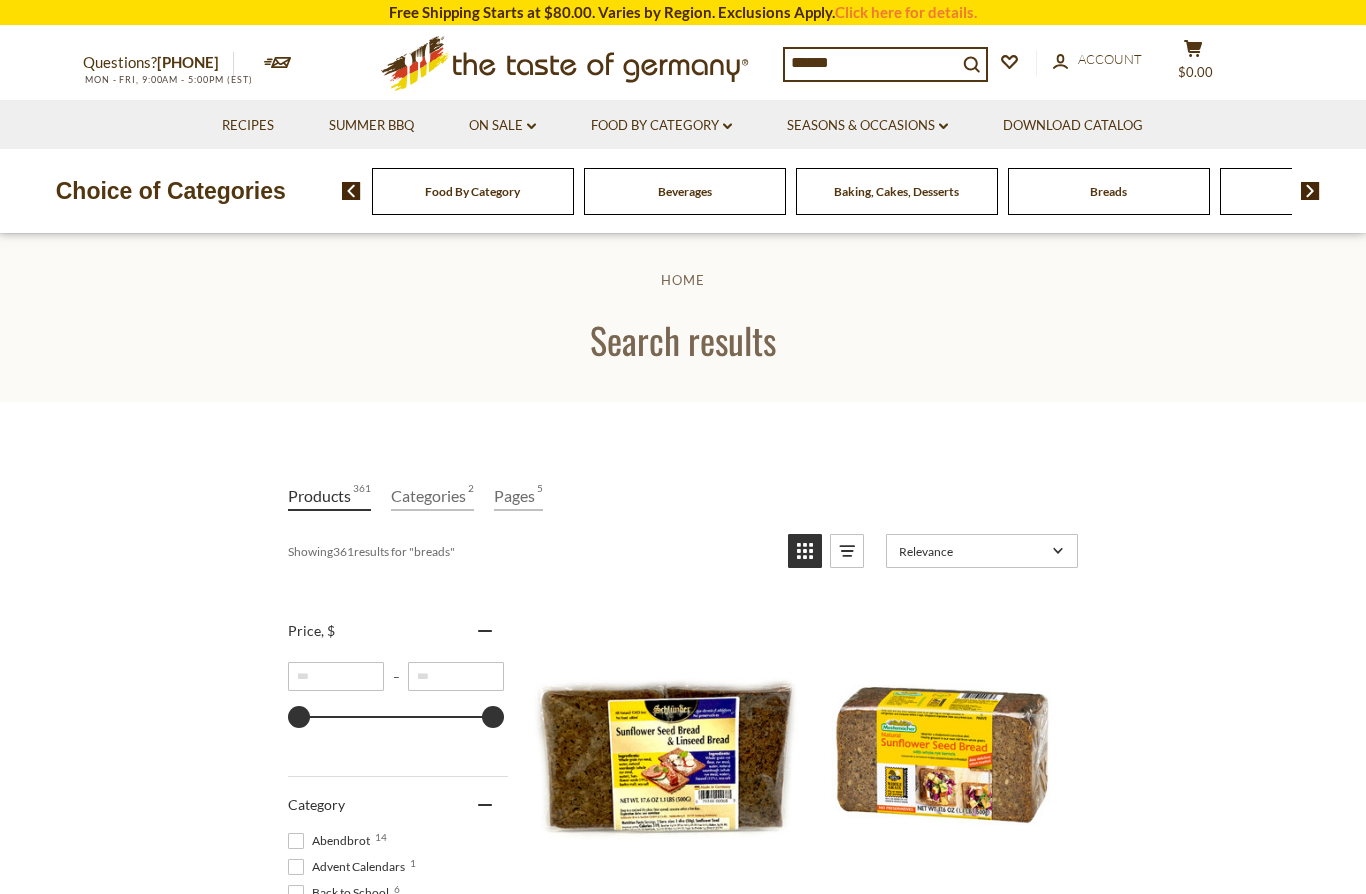 click on "******" at bounding box center [871, 63] 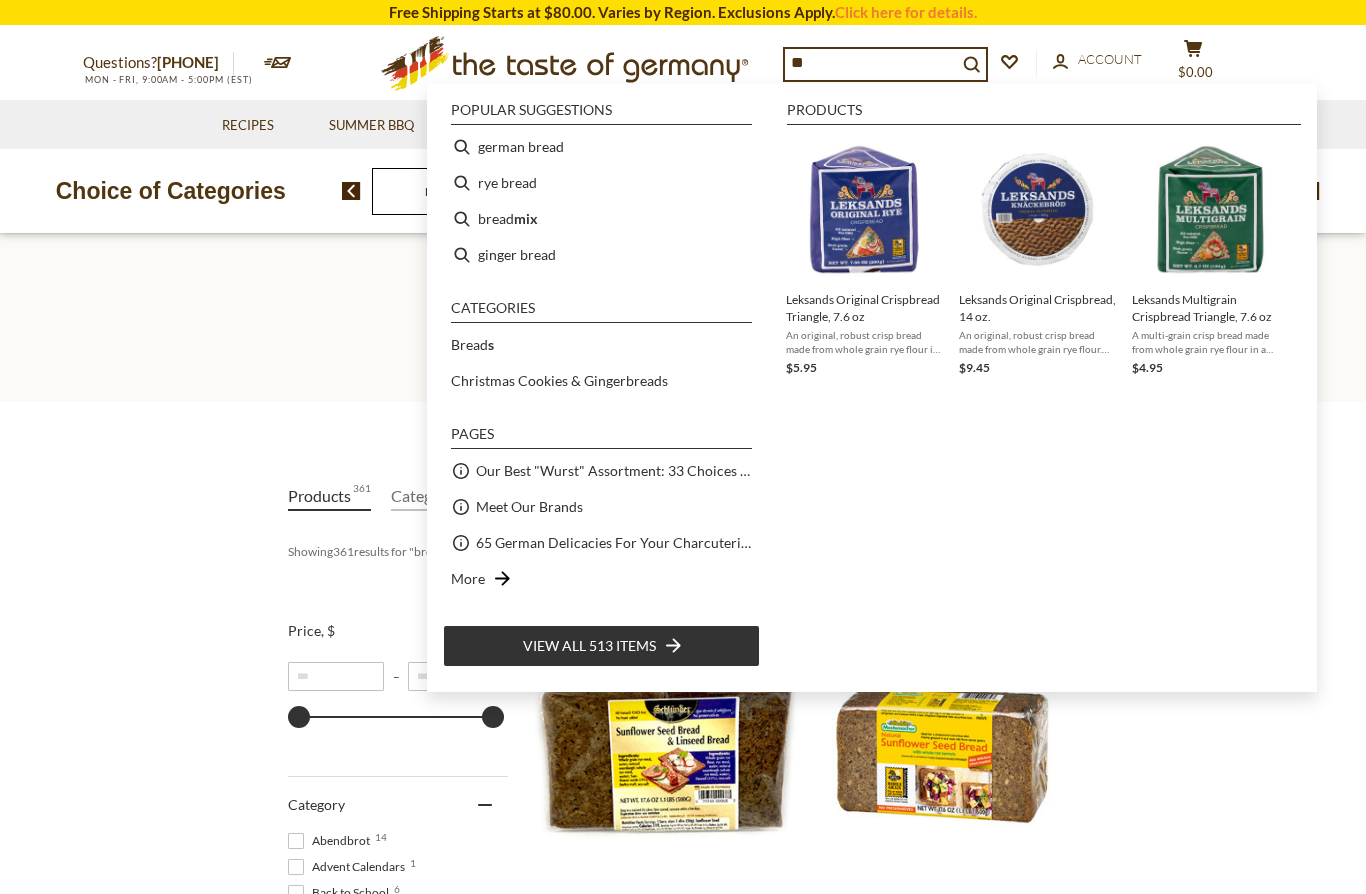 type on "*" 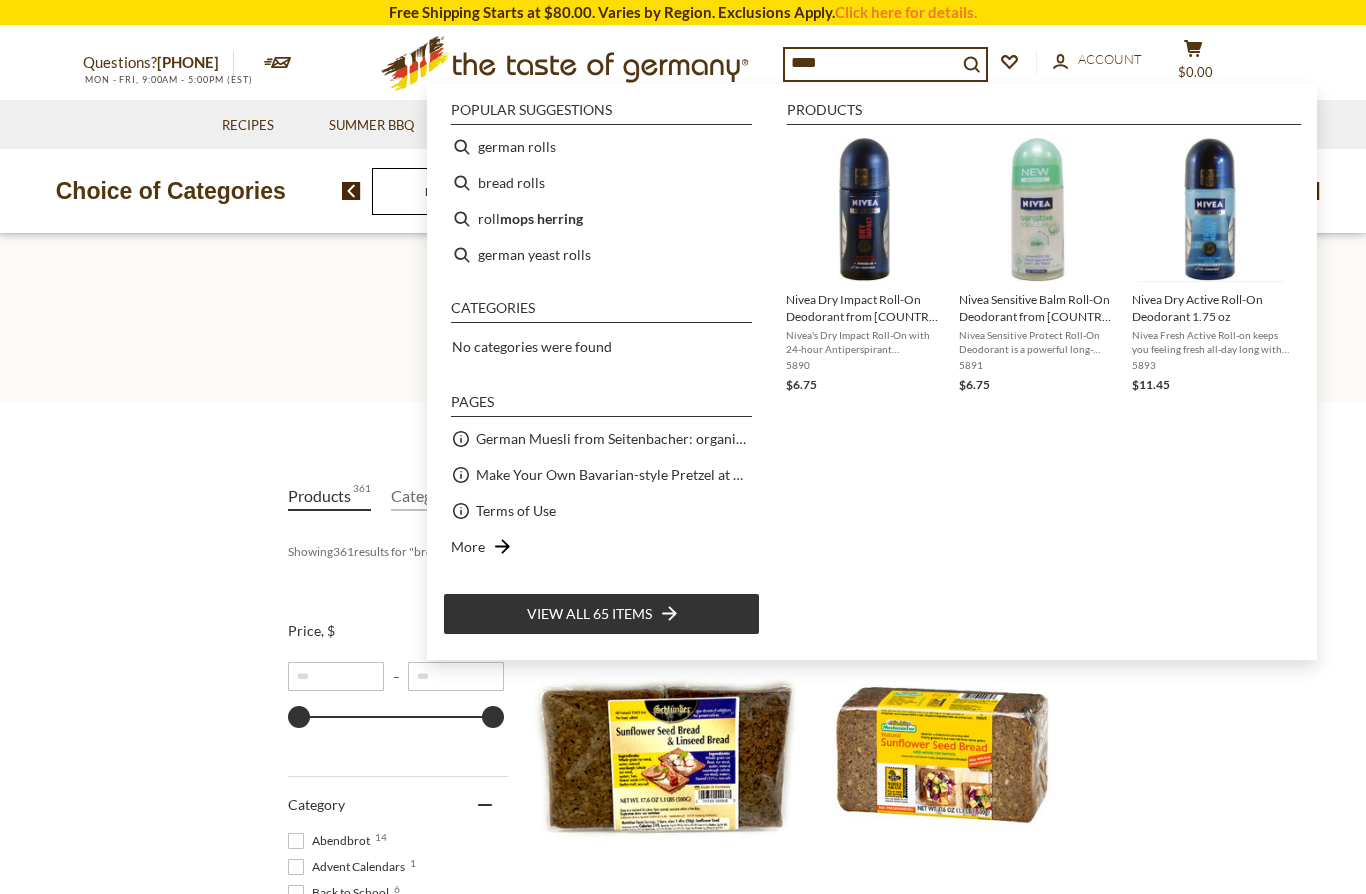 type on "*****" 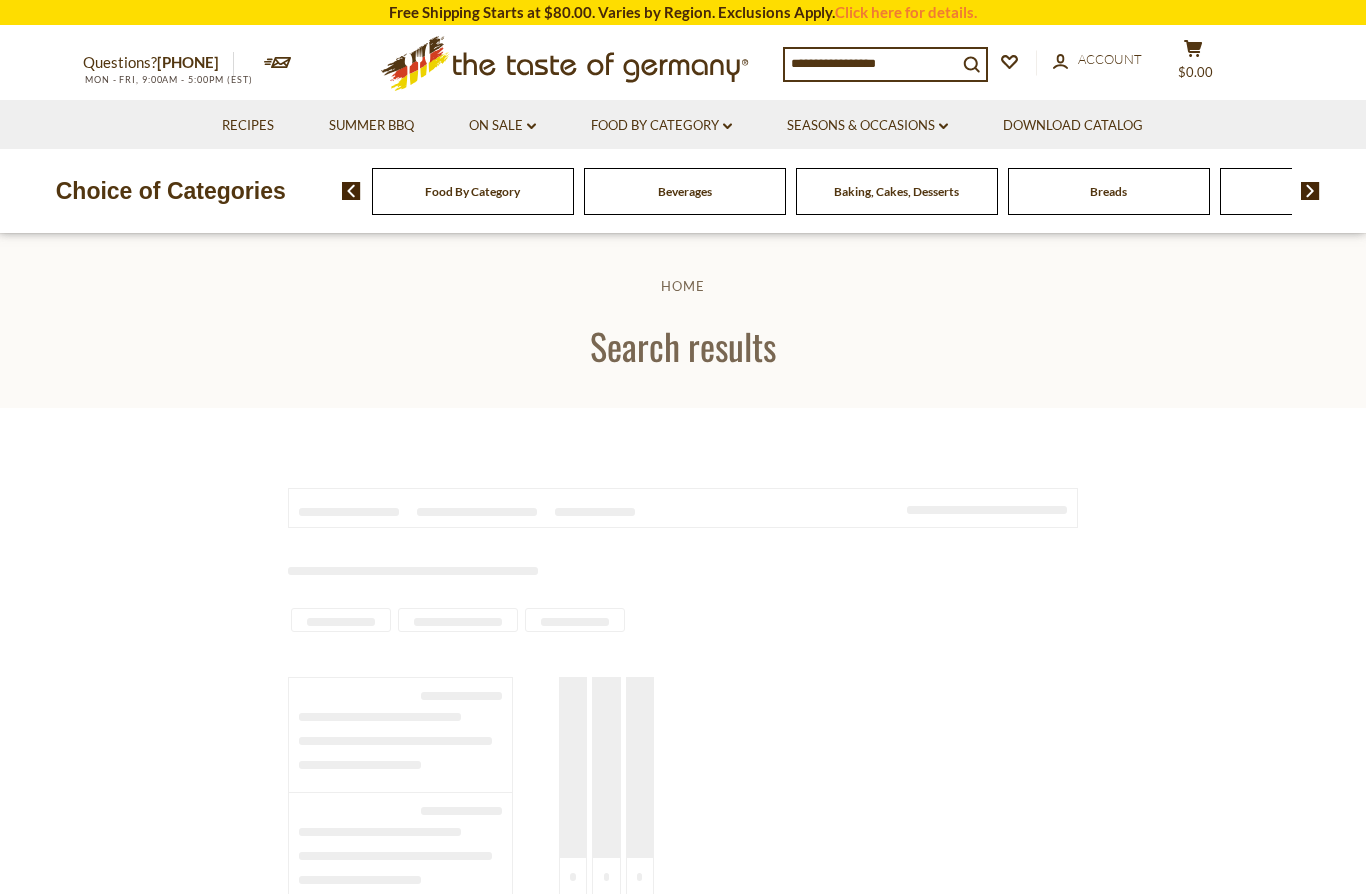 type on "*****" 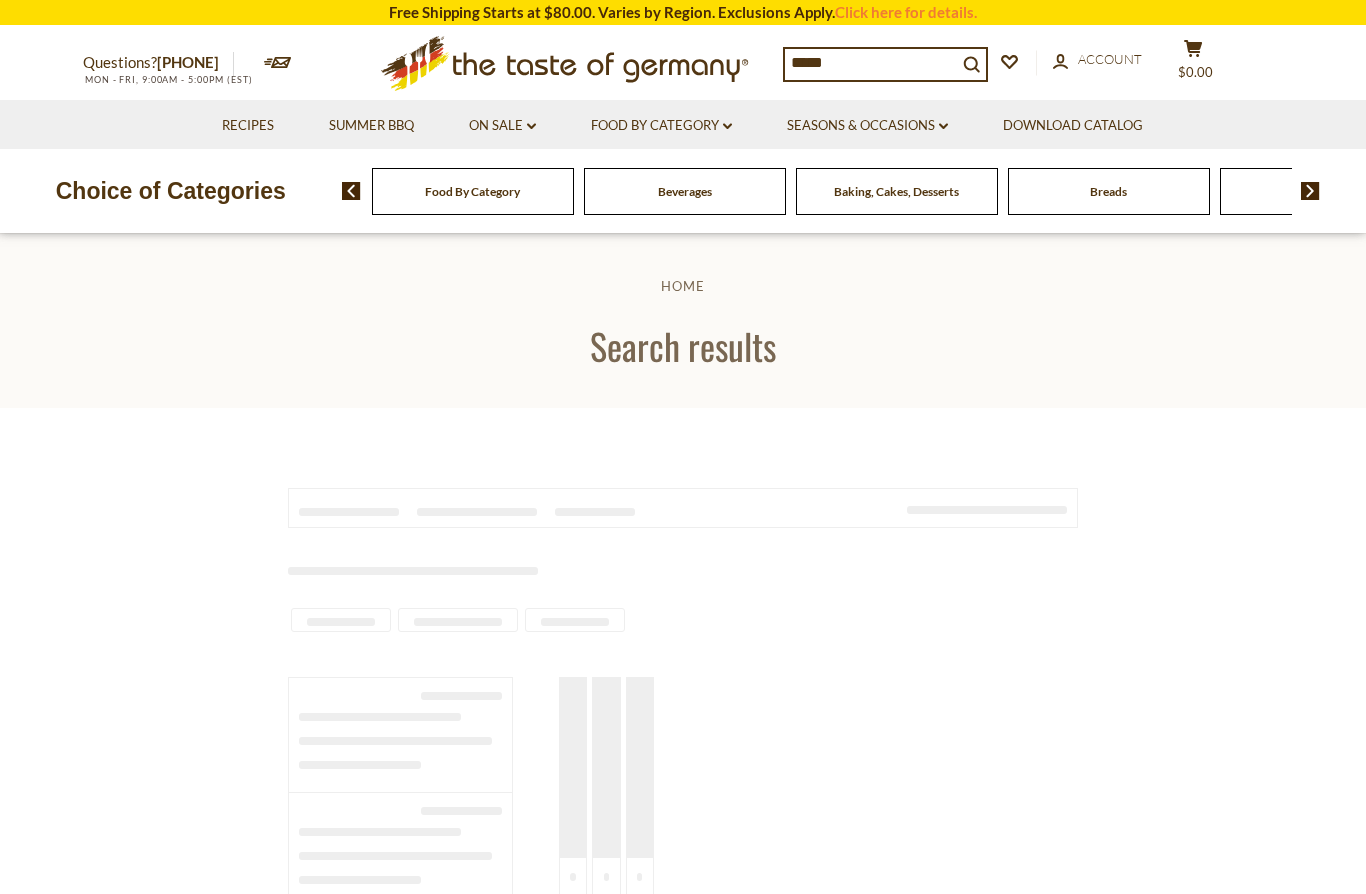 scroll, scrollTop: 0, scrollLeft: 0, axis: both 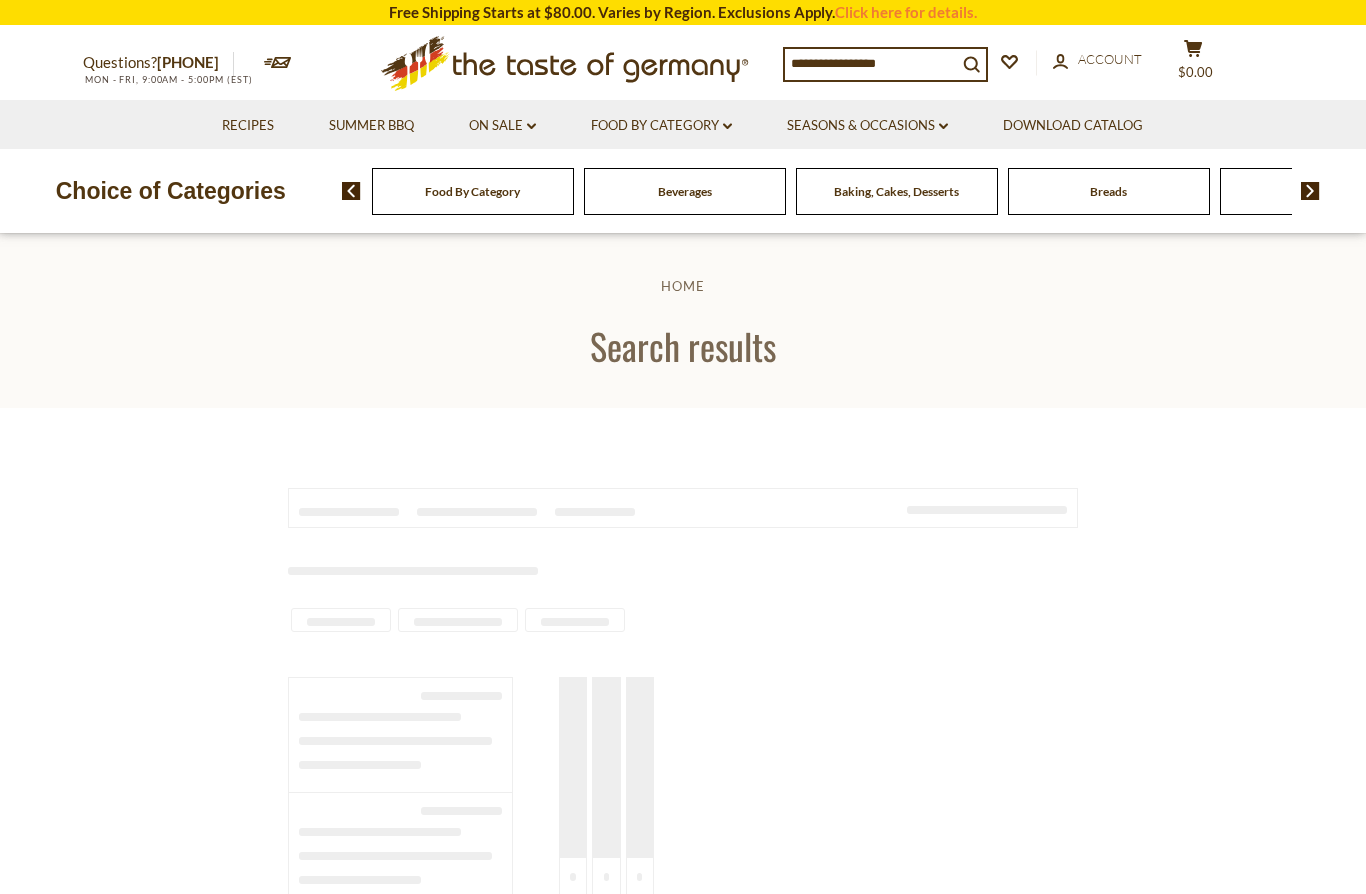 type on "******" 